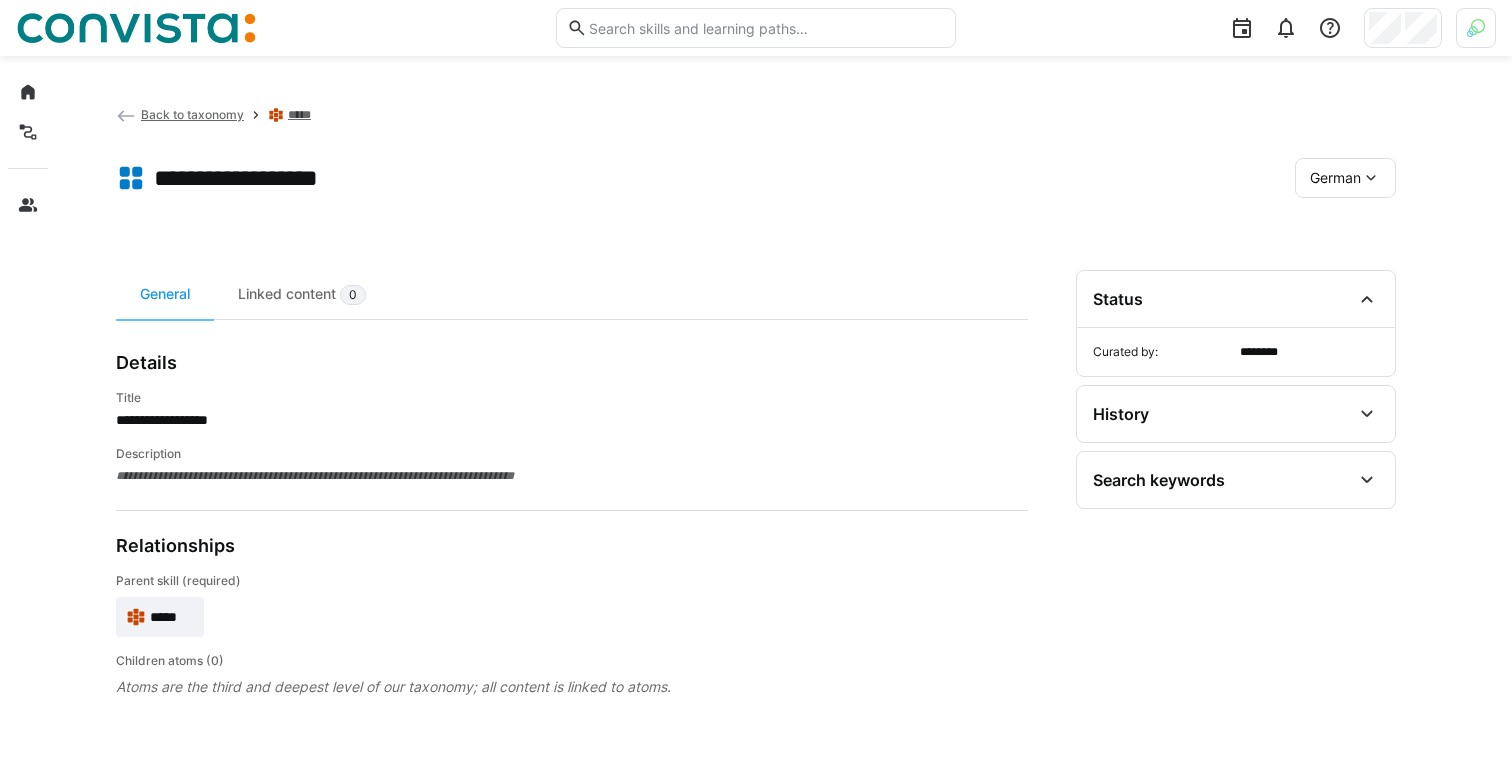 scroll, scrollTop: 0, scrollLeft: 0, axis: both 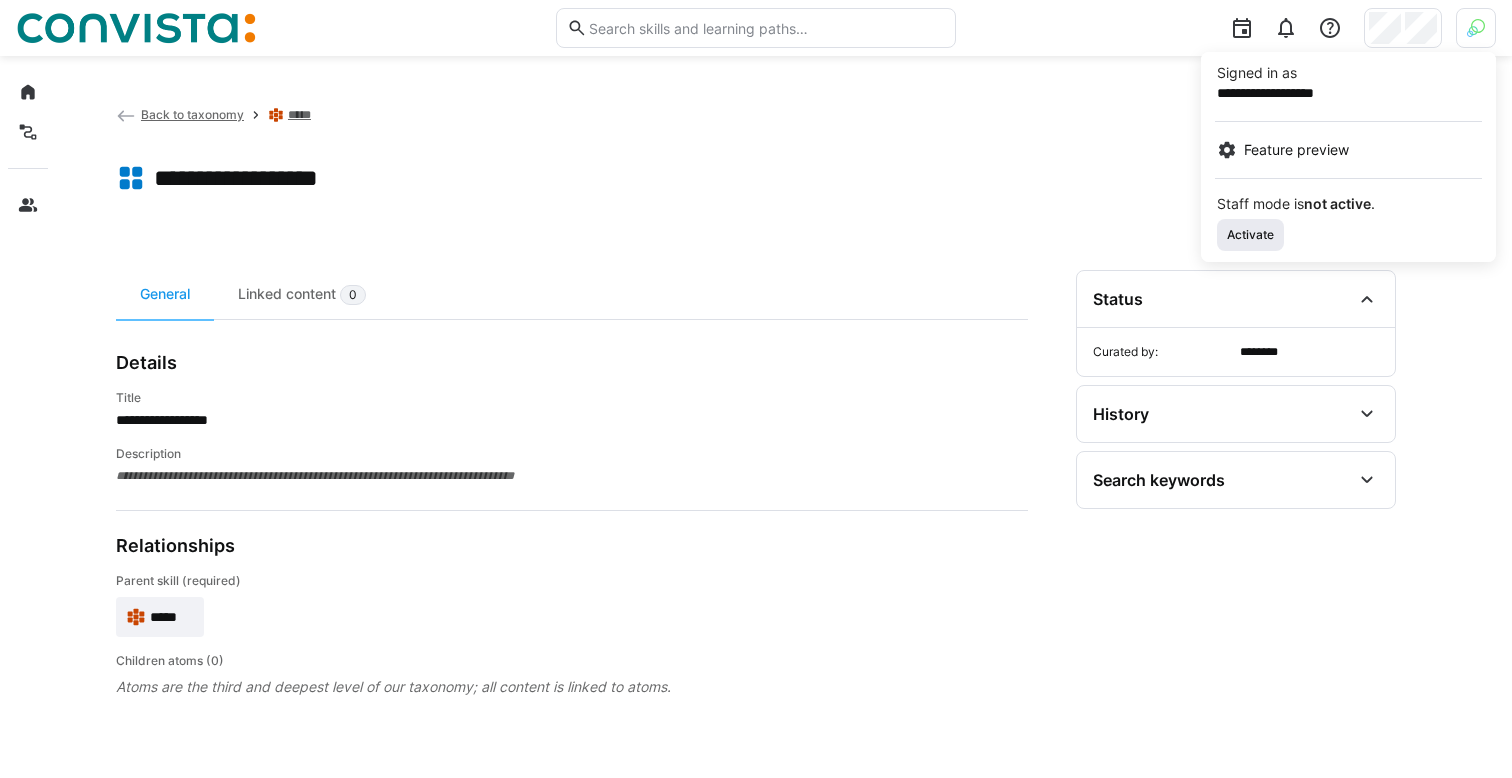 click on "Activate" at bounding box center (1250, 235) 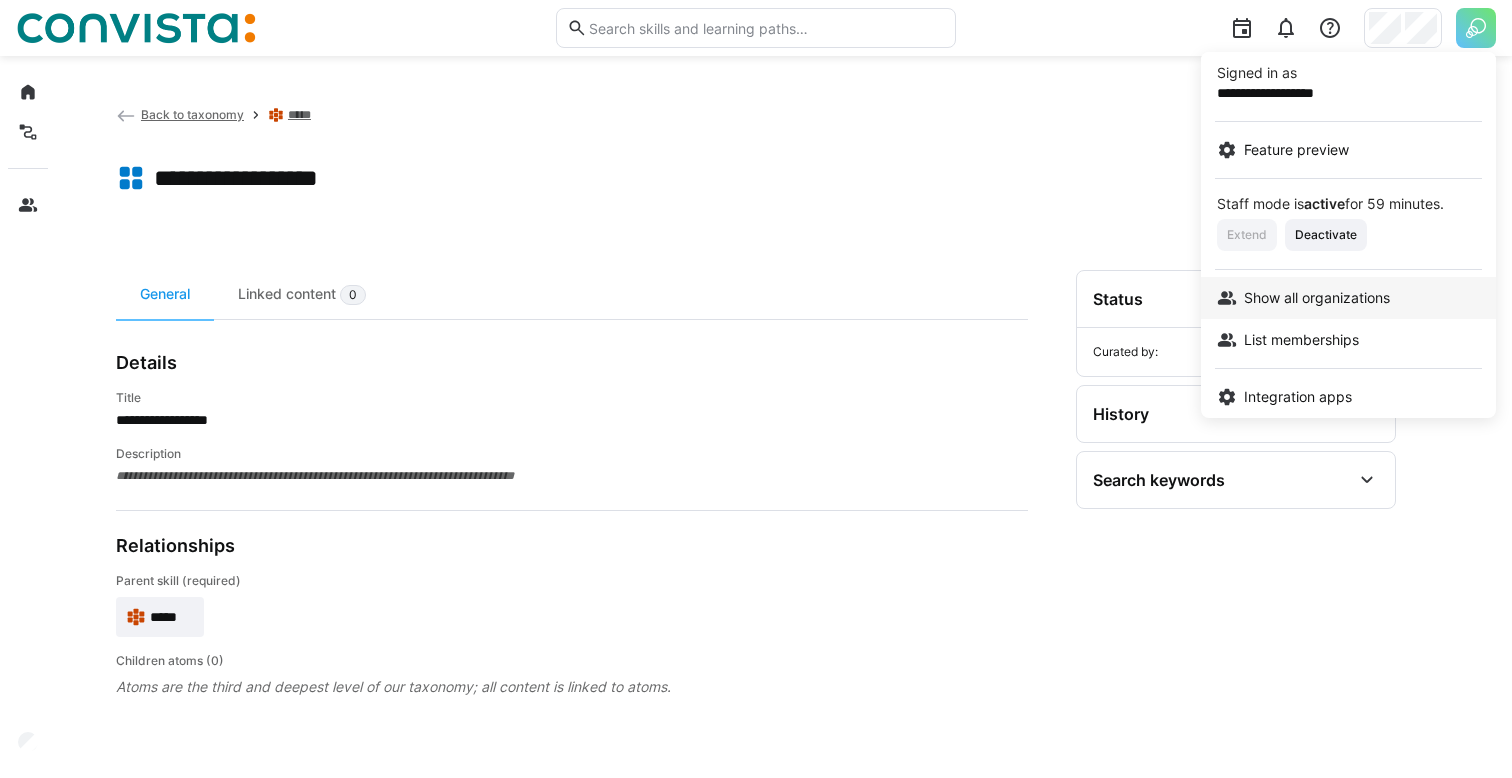 click on "Show all organizations" at bounding box center [1317, 298] 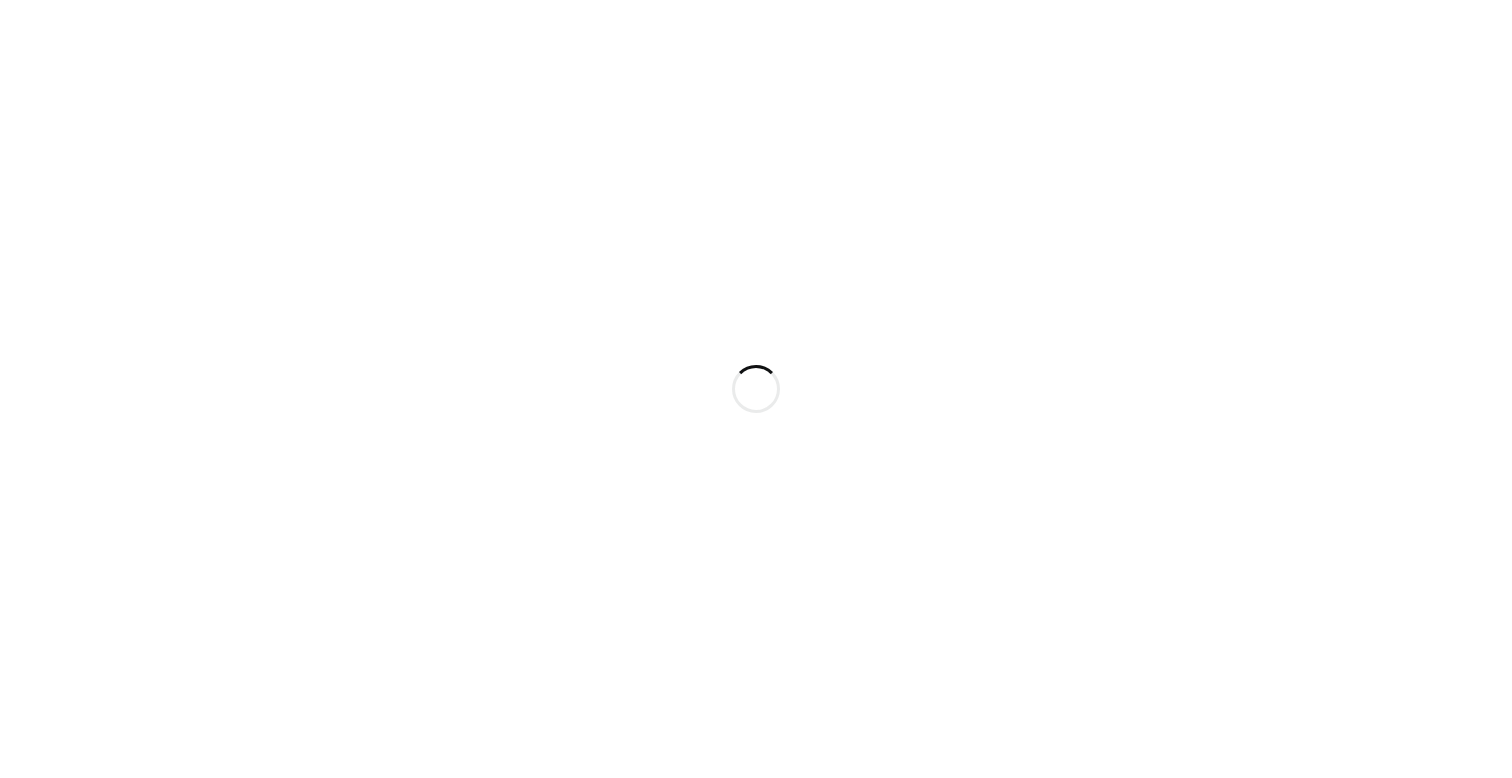 scroll, scrollTop: 0, scrollLeft: 0, axis: both 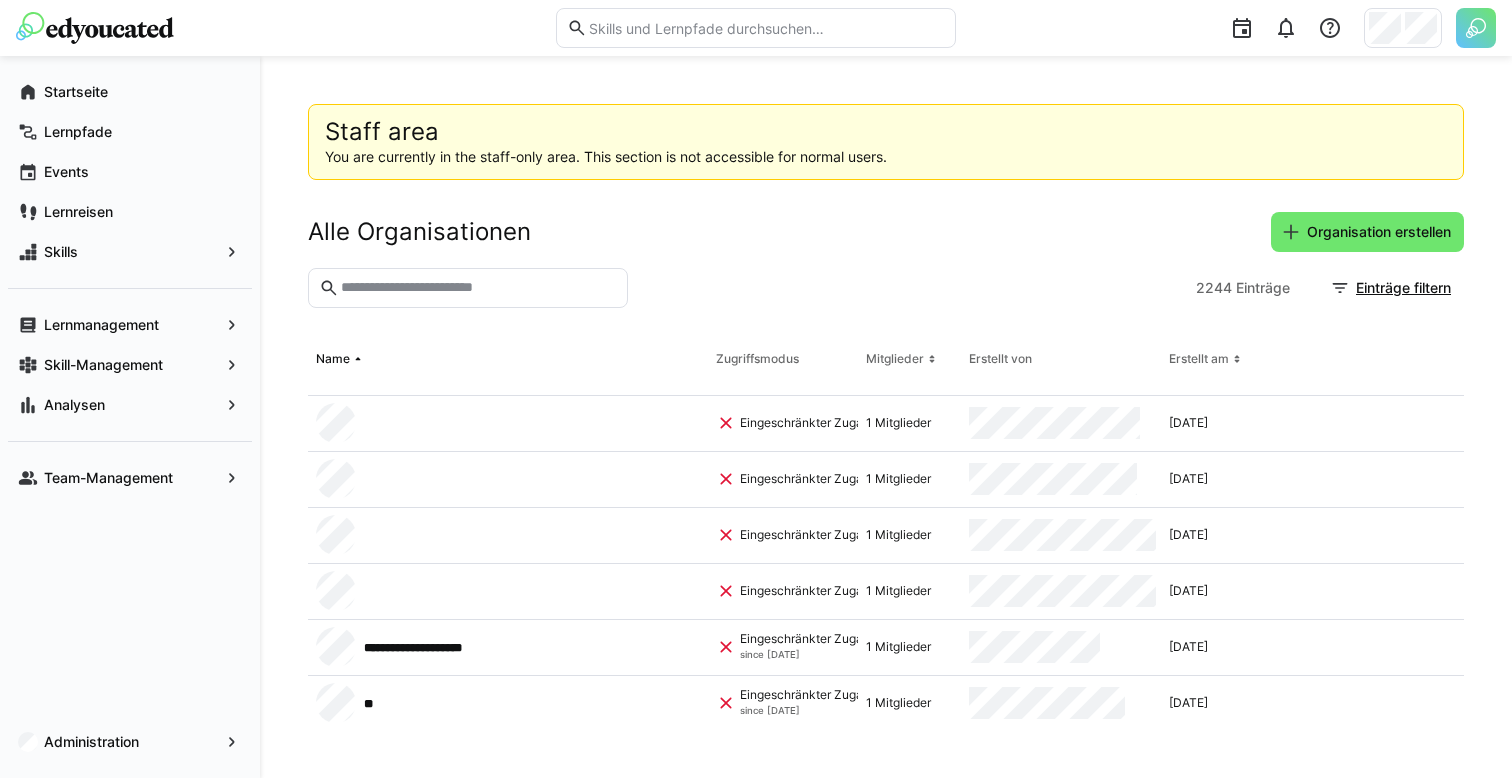 click 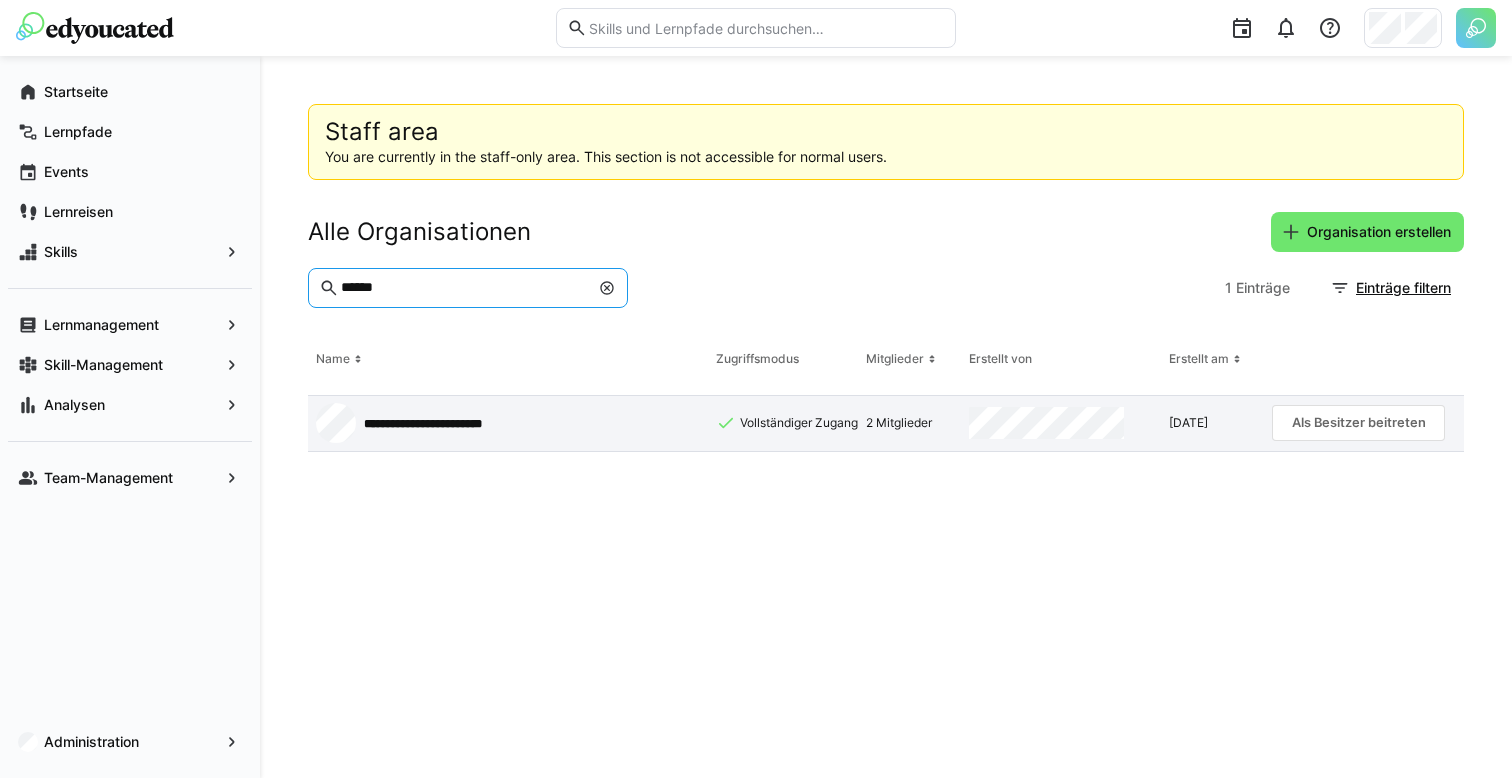 type on "******" 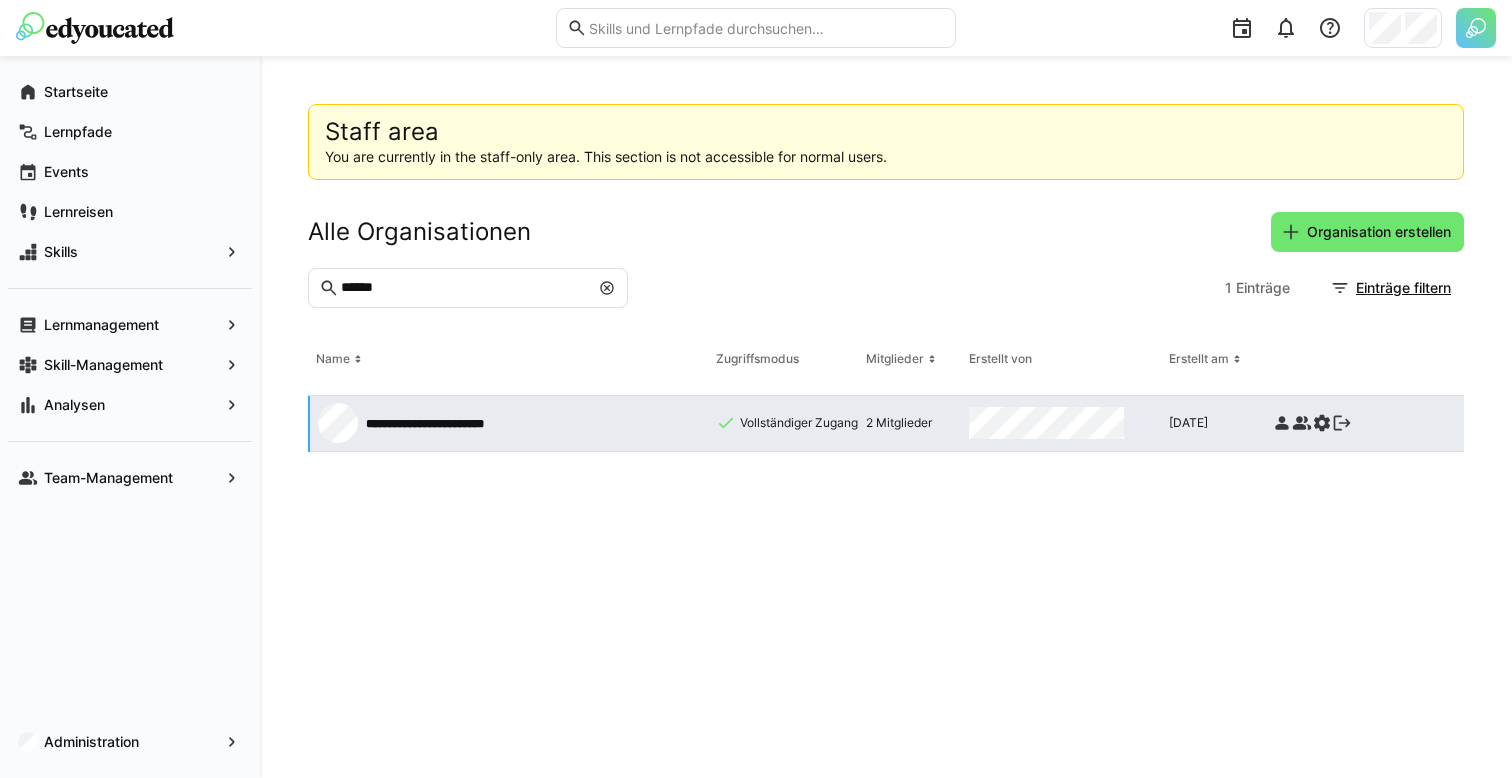 click on "**********" 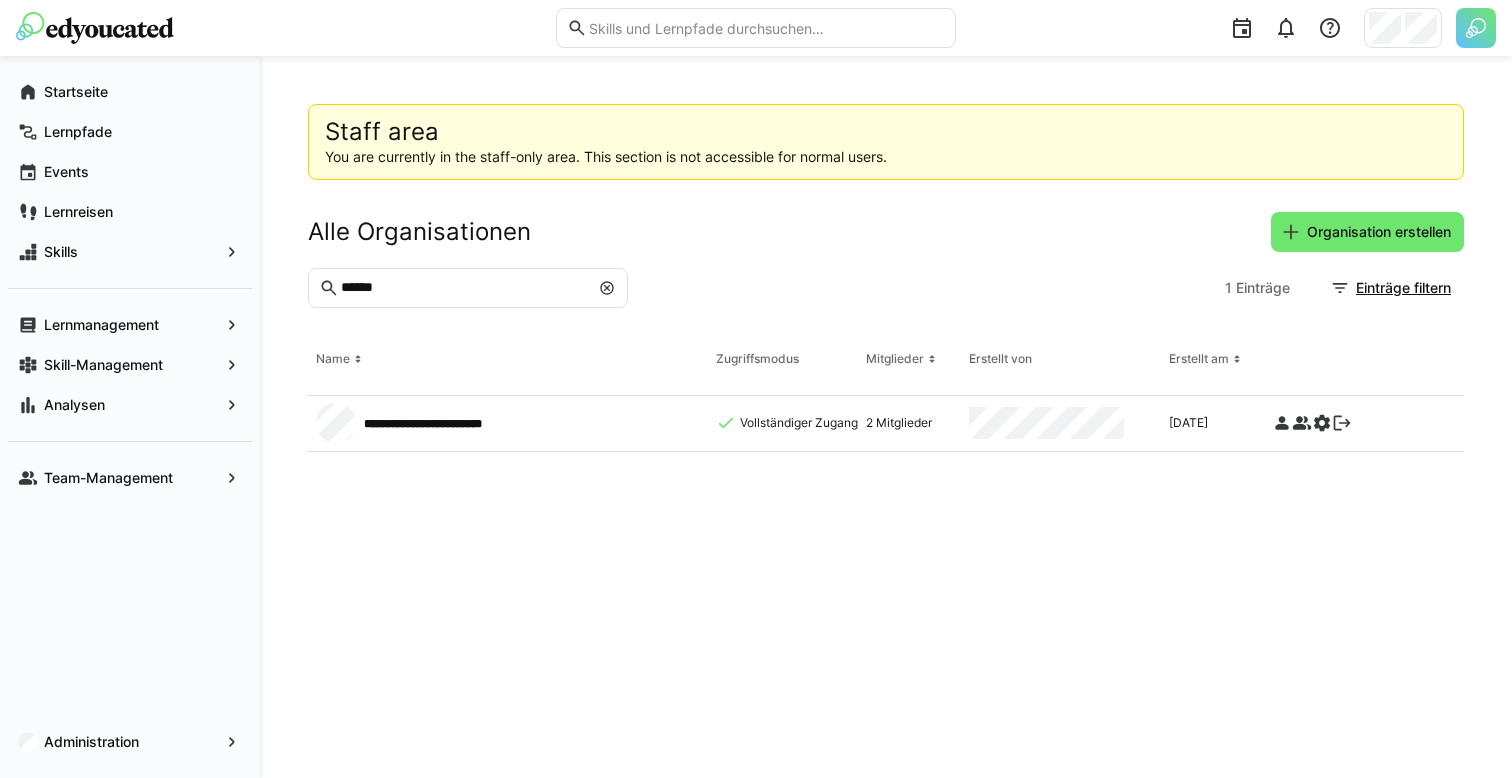 click 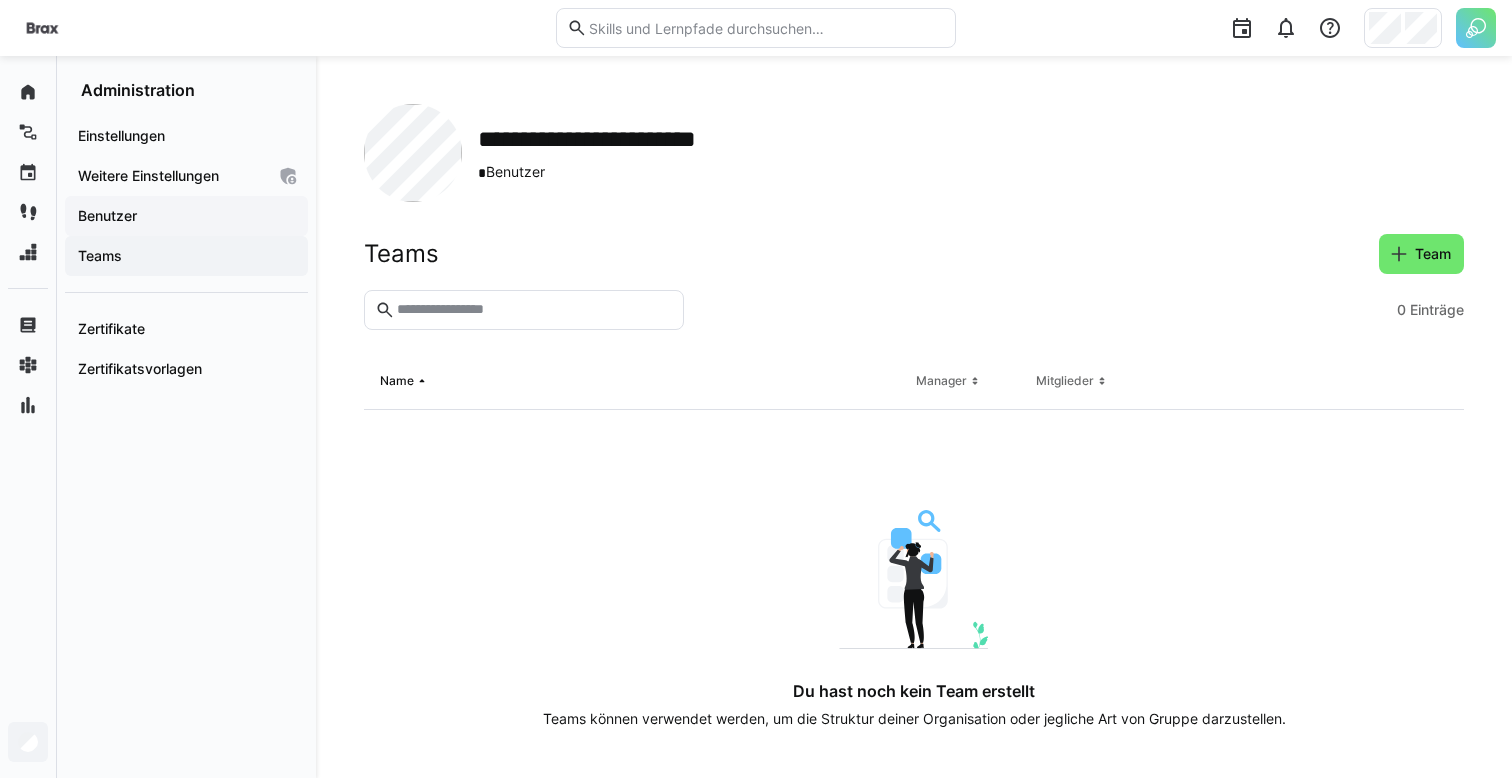 click on "Benutzer" 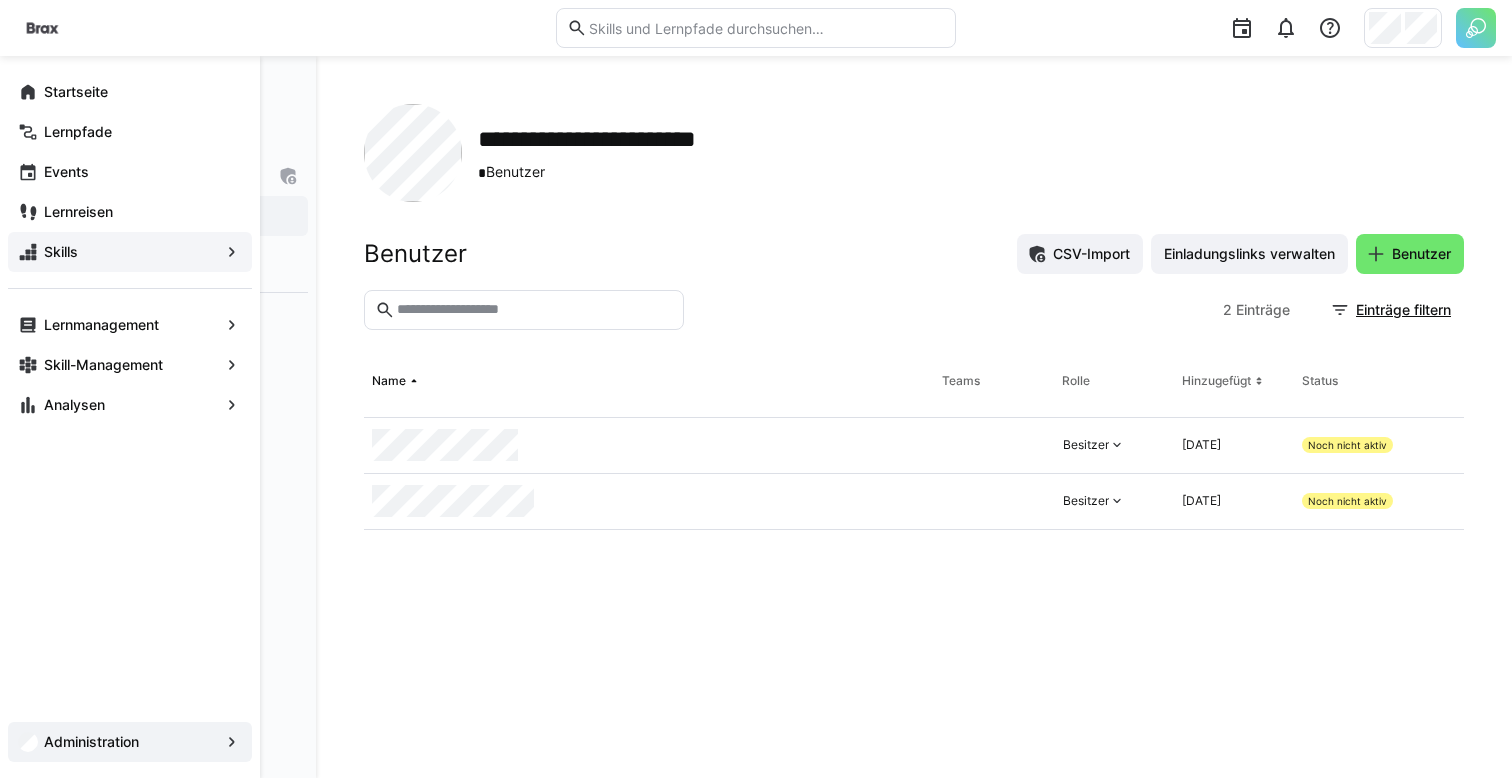 click 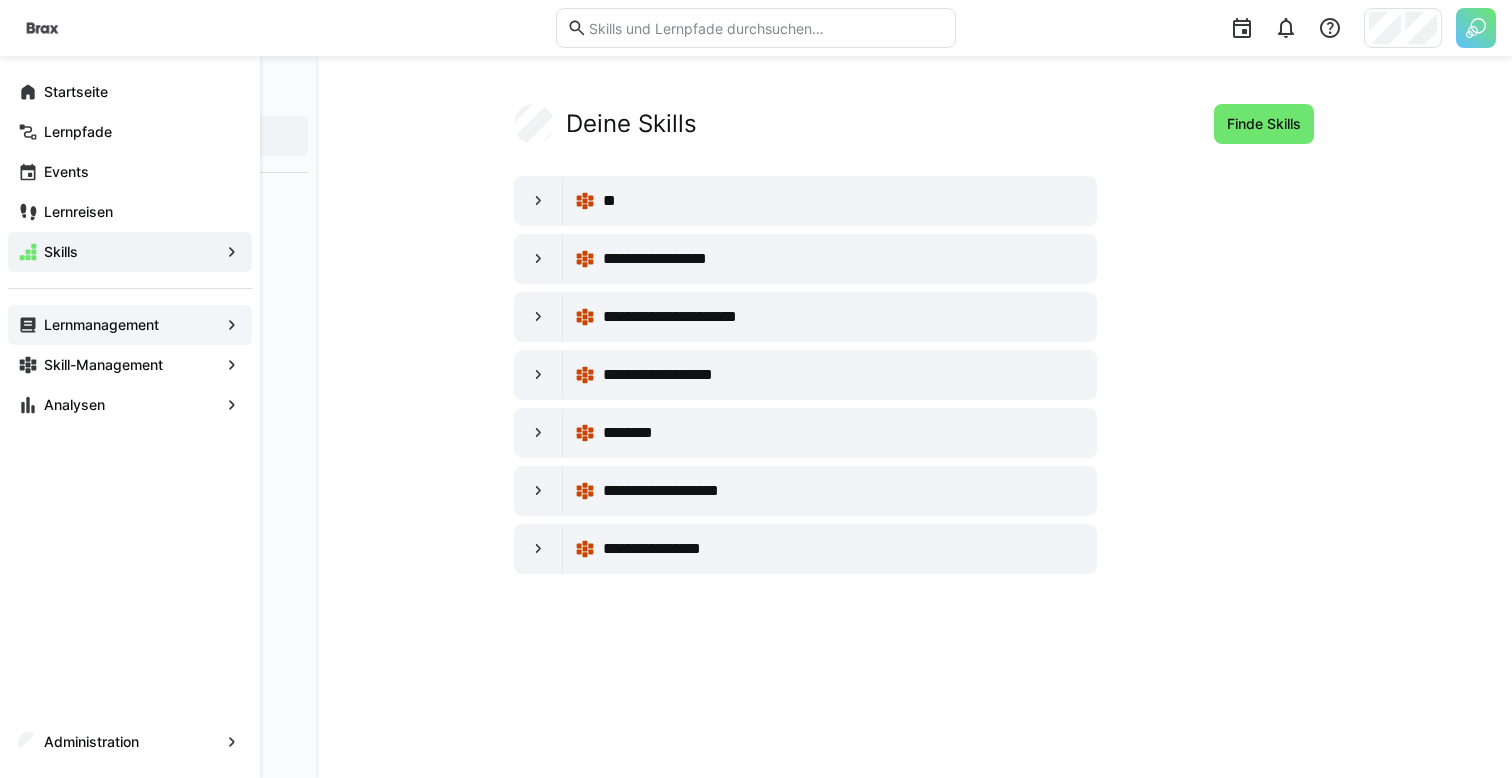 click on "Lernmanagement" 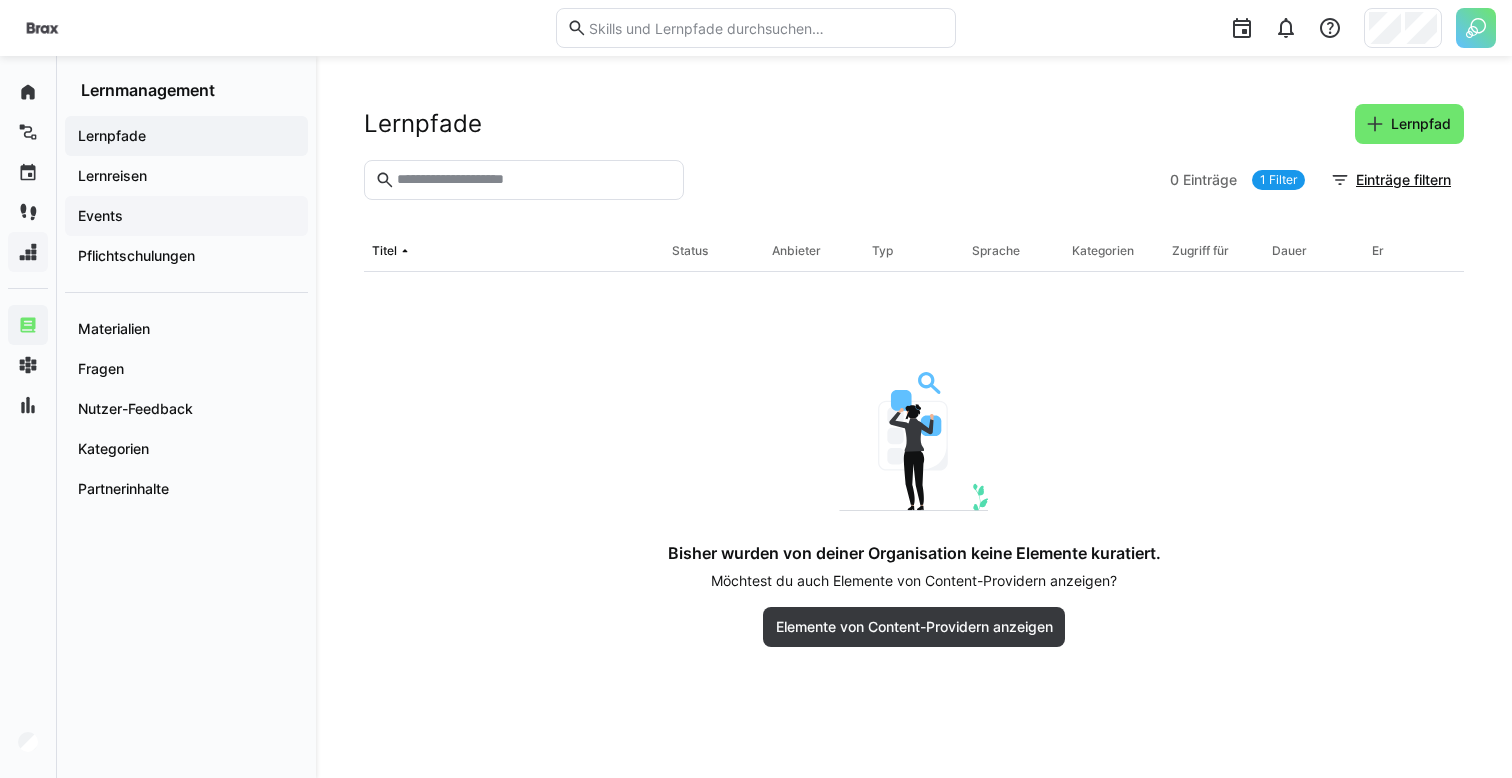 click on "Events" 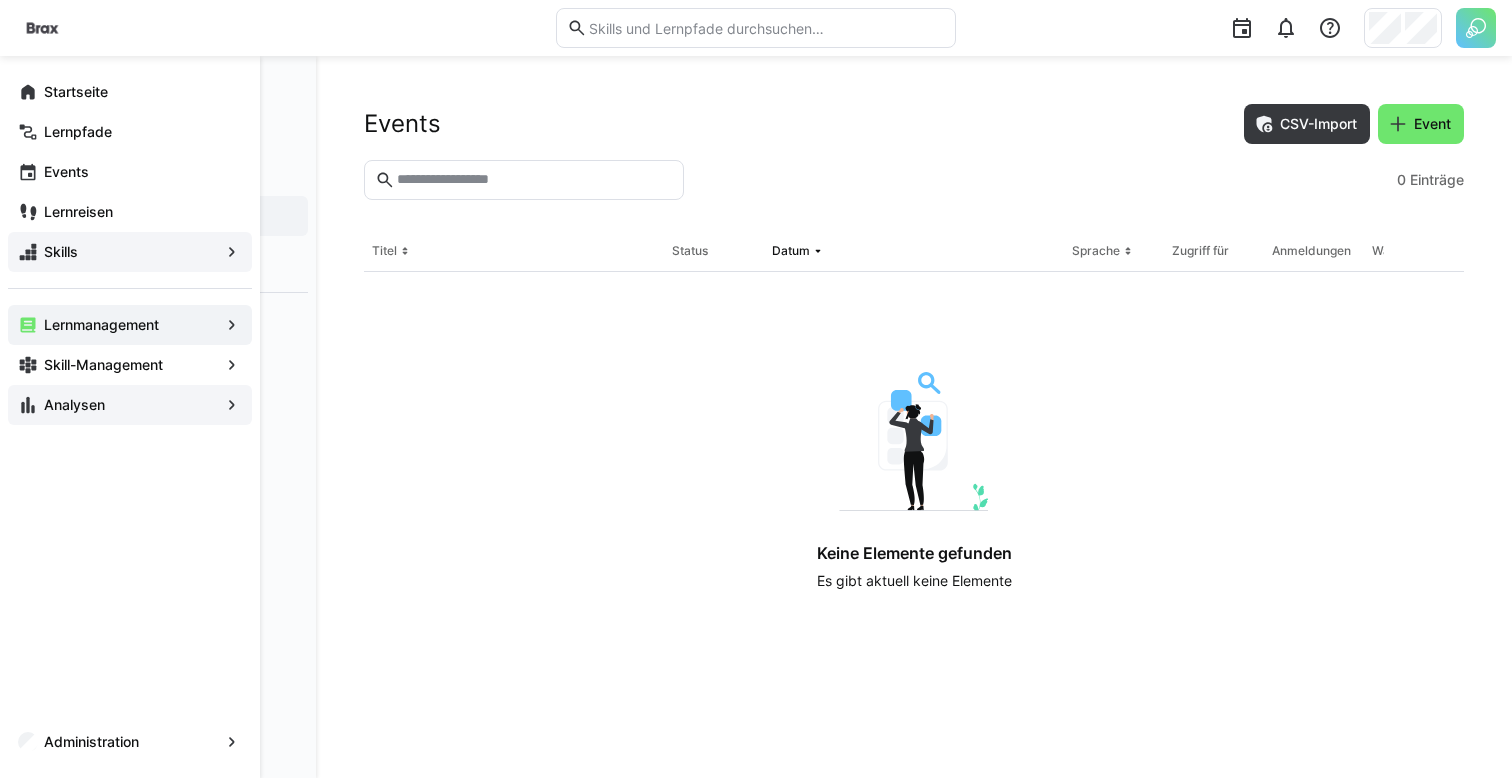click on "Analysen" 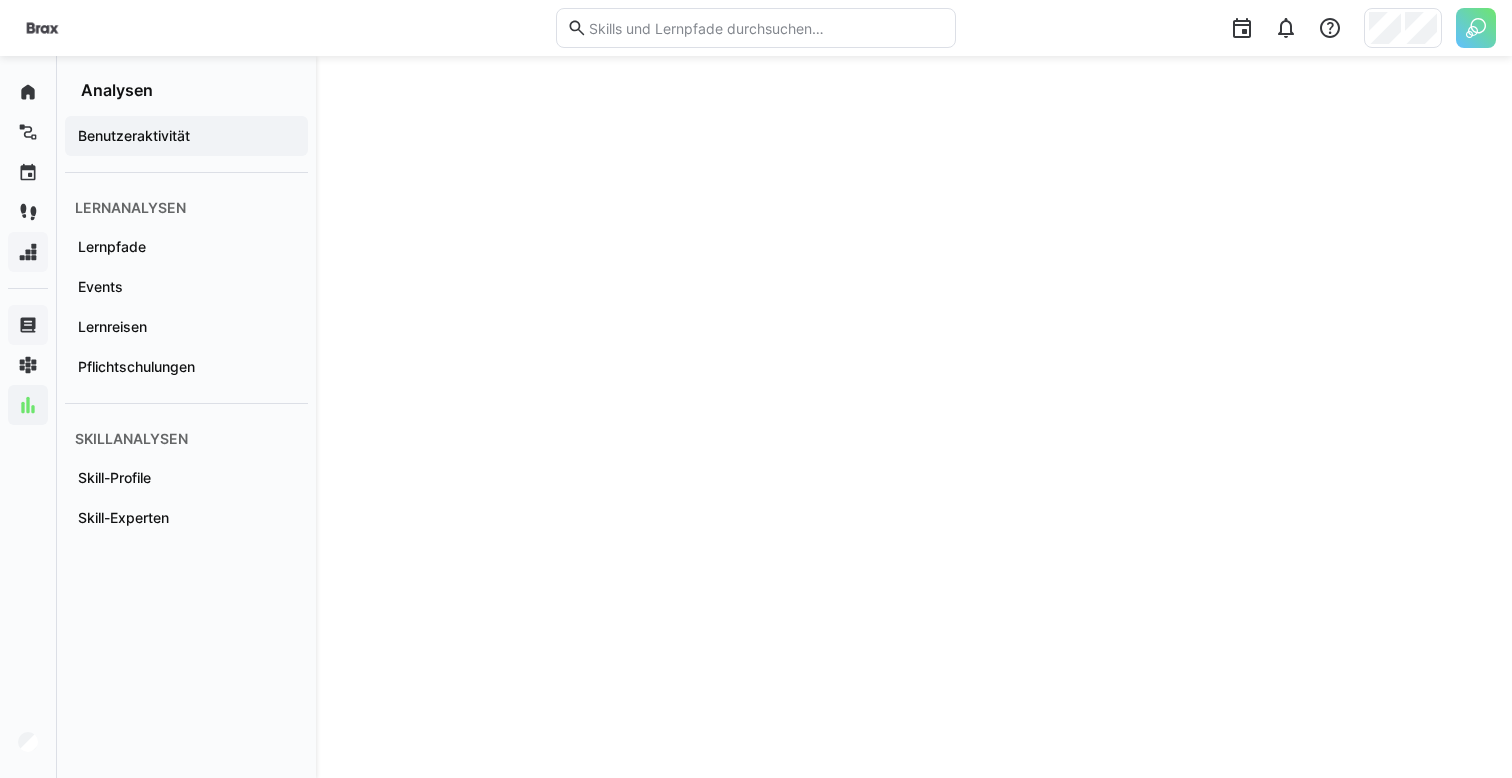 scroll, scrollTop: 198, scrollLeft: 0, axis: vertical 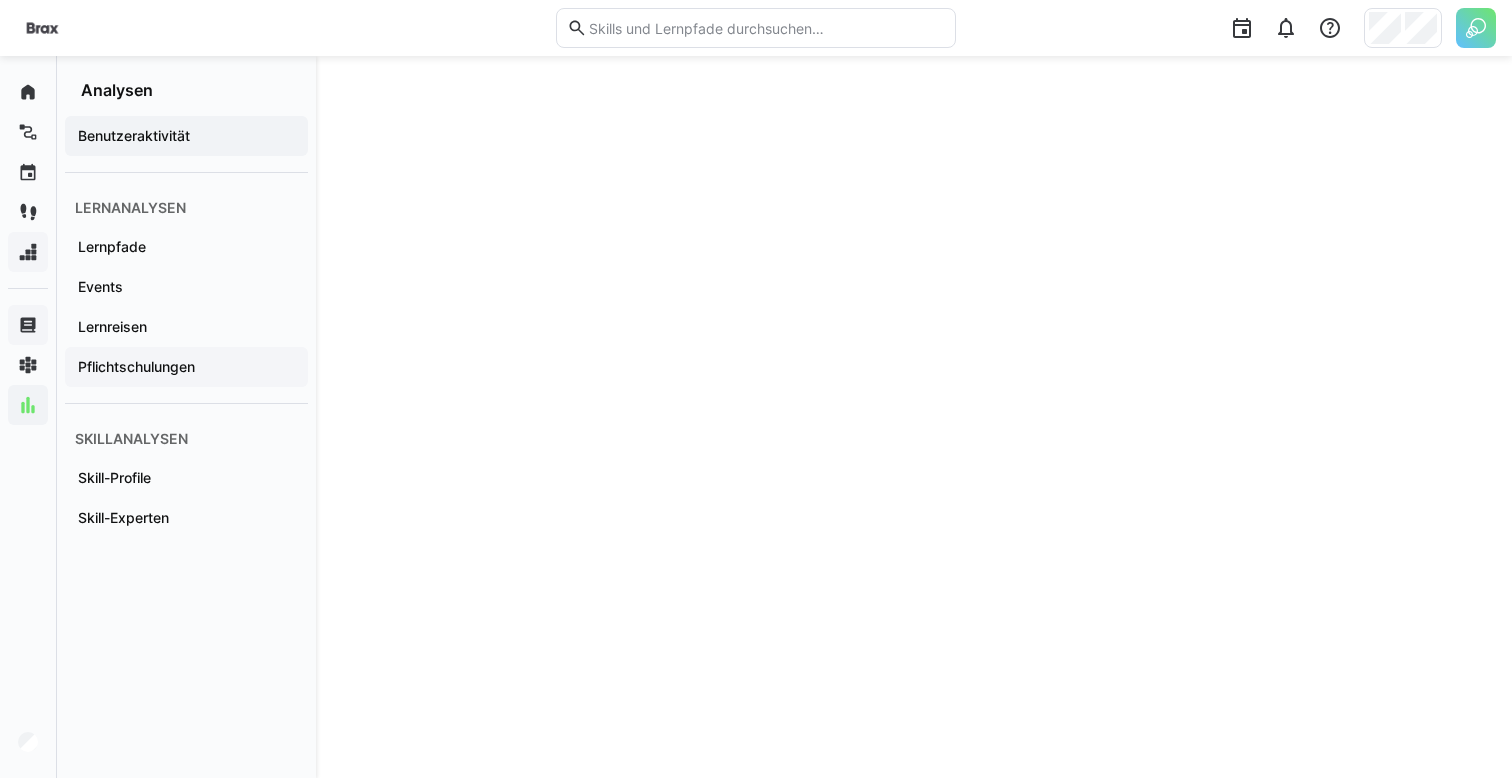click on "Pflichtschulungen" 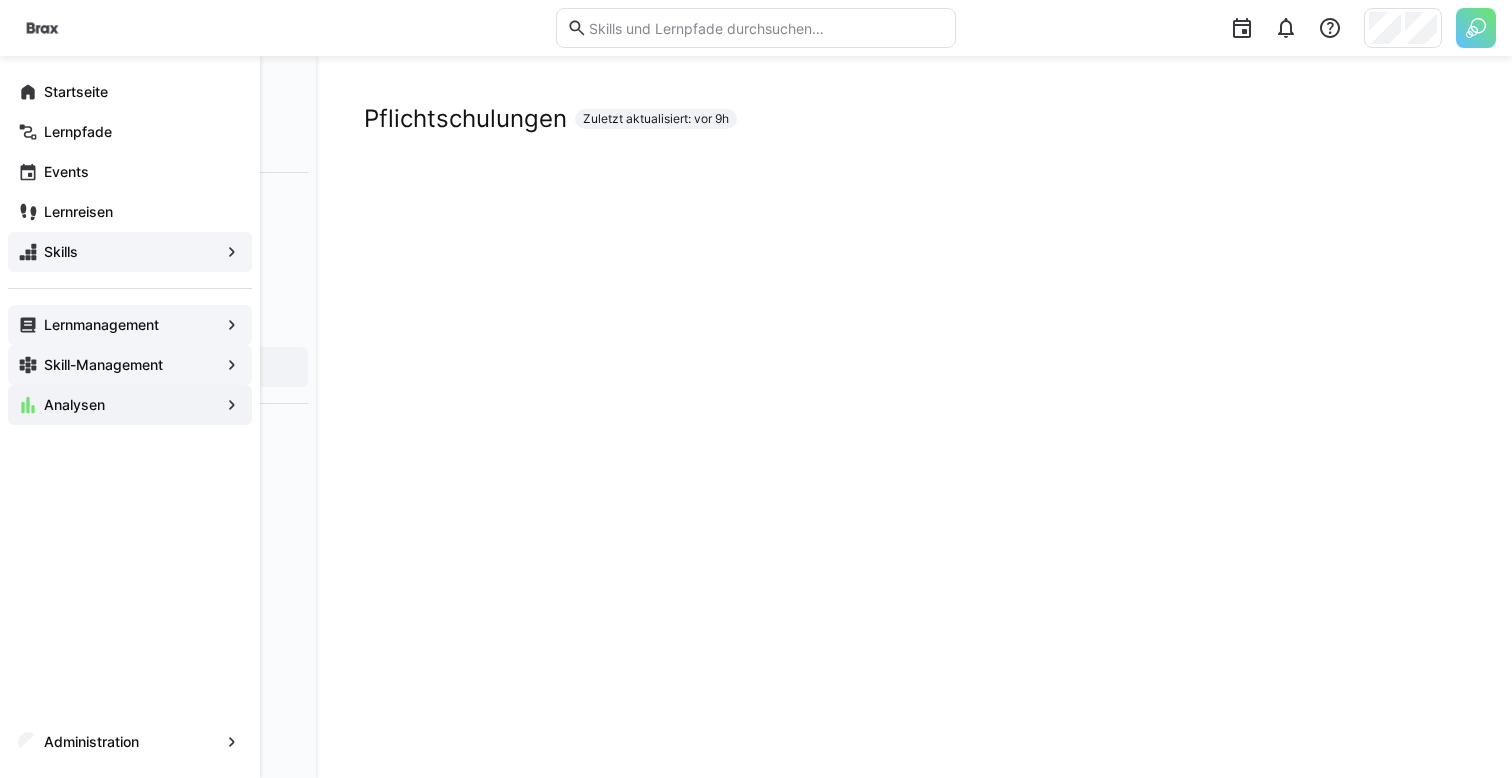 click on "Skill-Management" 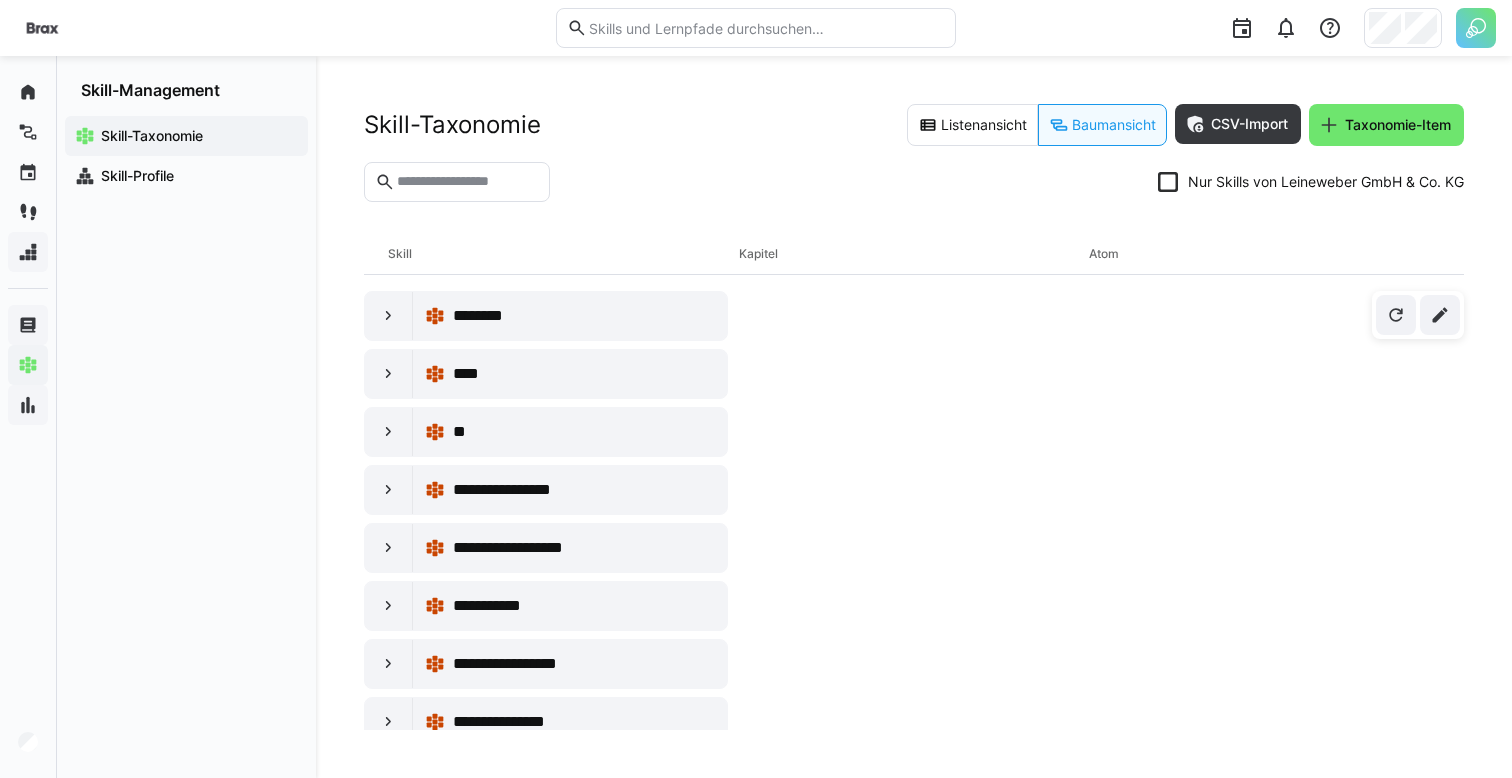 click on "Nur Skills von Leineweber GmbH & Co. KG" 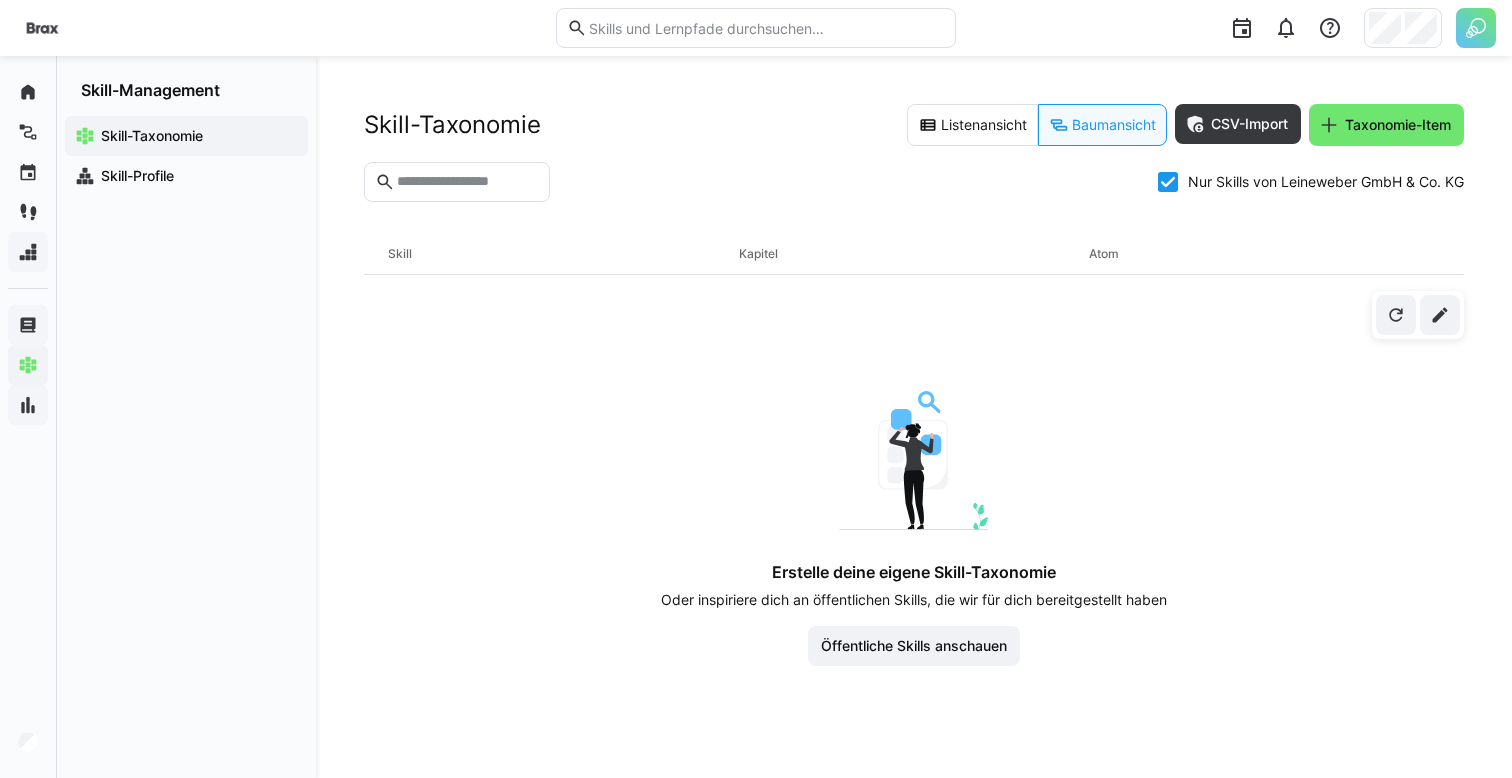 click on "Nur Skills von Leineweber GmbH & Co. KG" 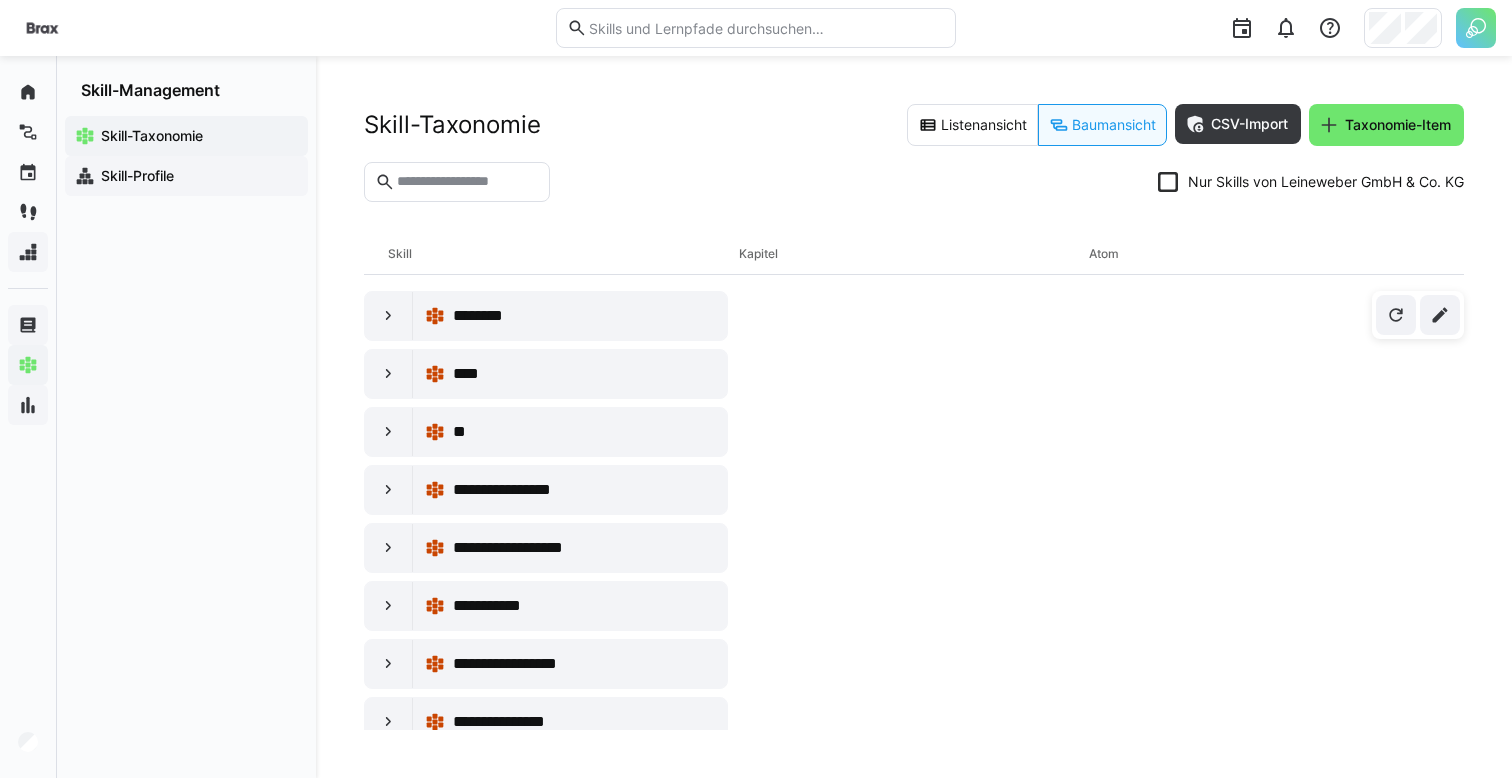 click on "Skill-Profile" 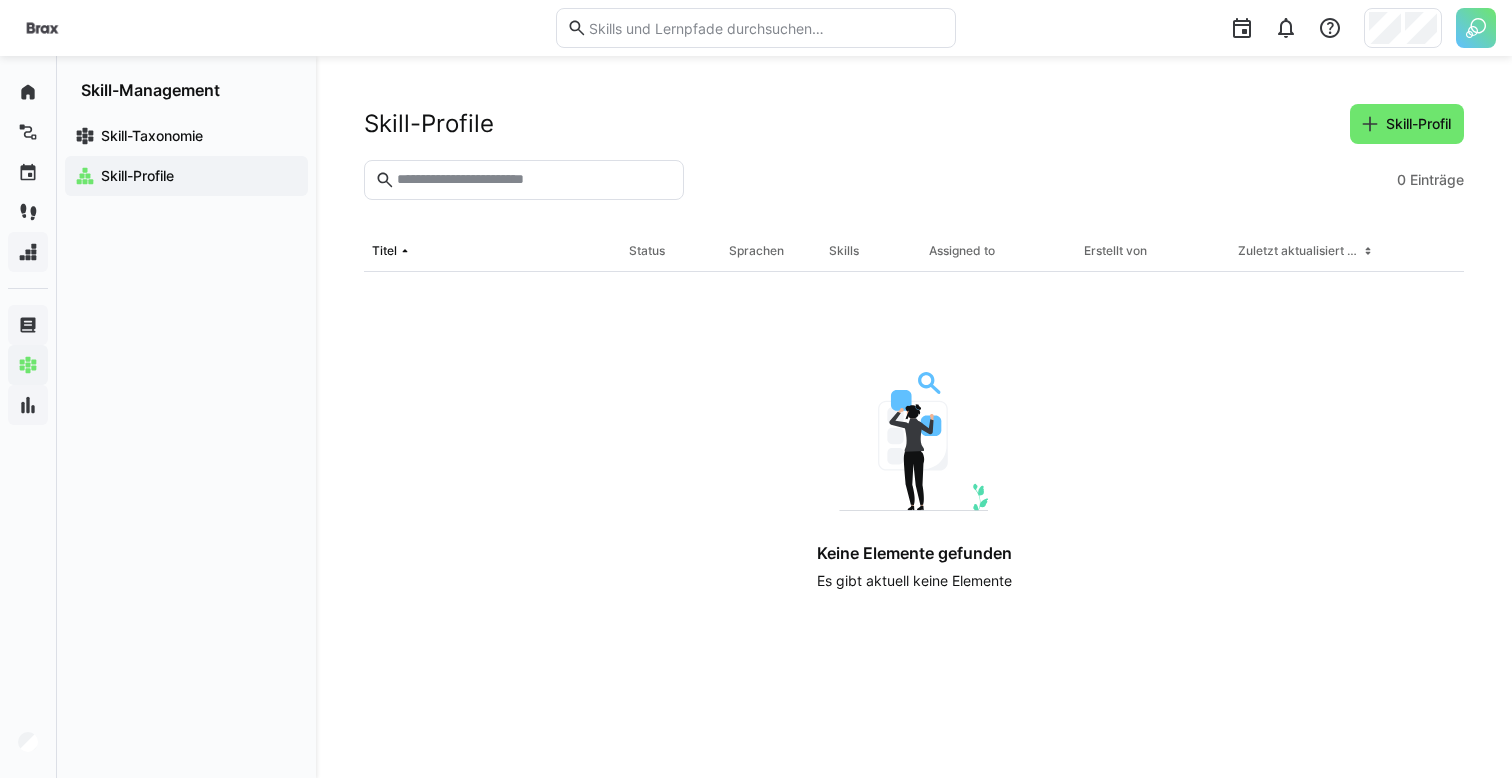 click on "Skill-Profile" 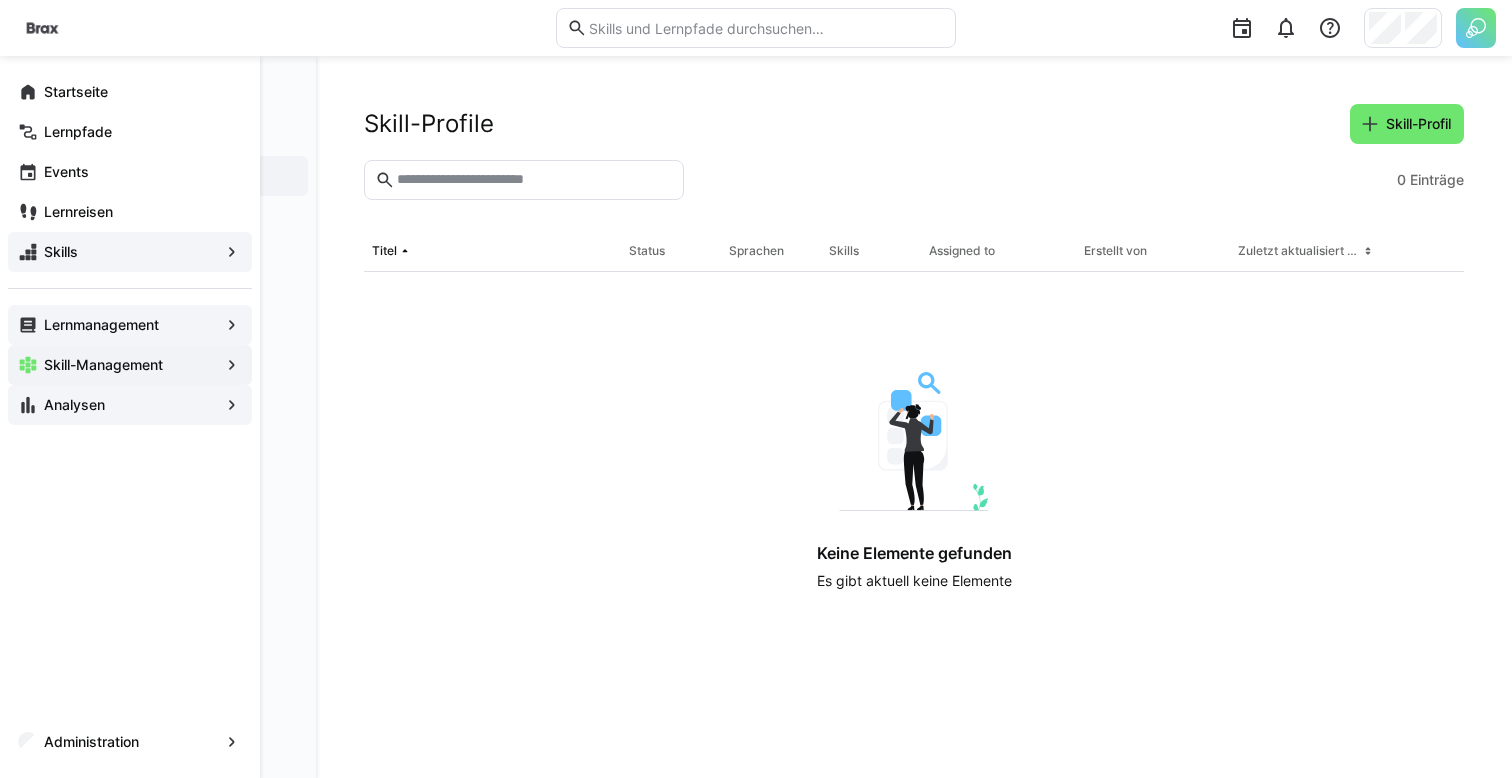 click on "Lernmanagement" 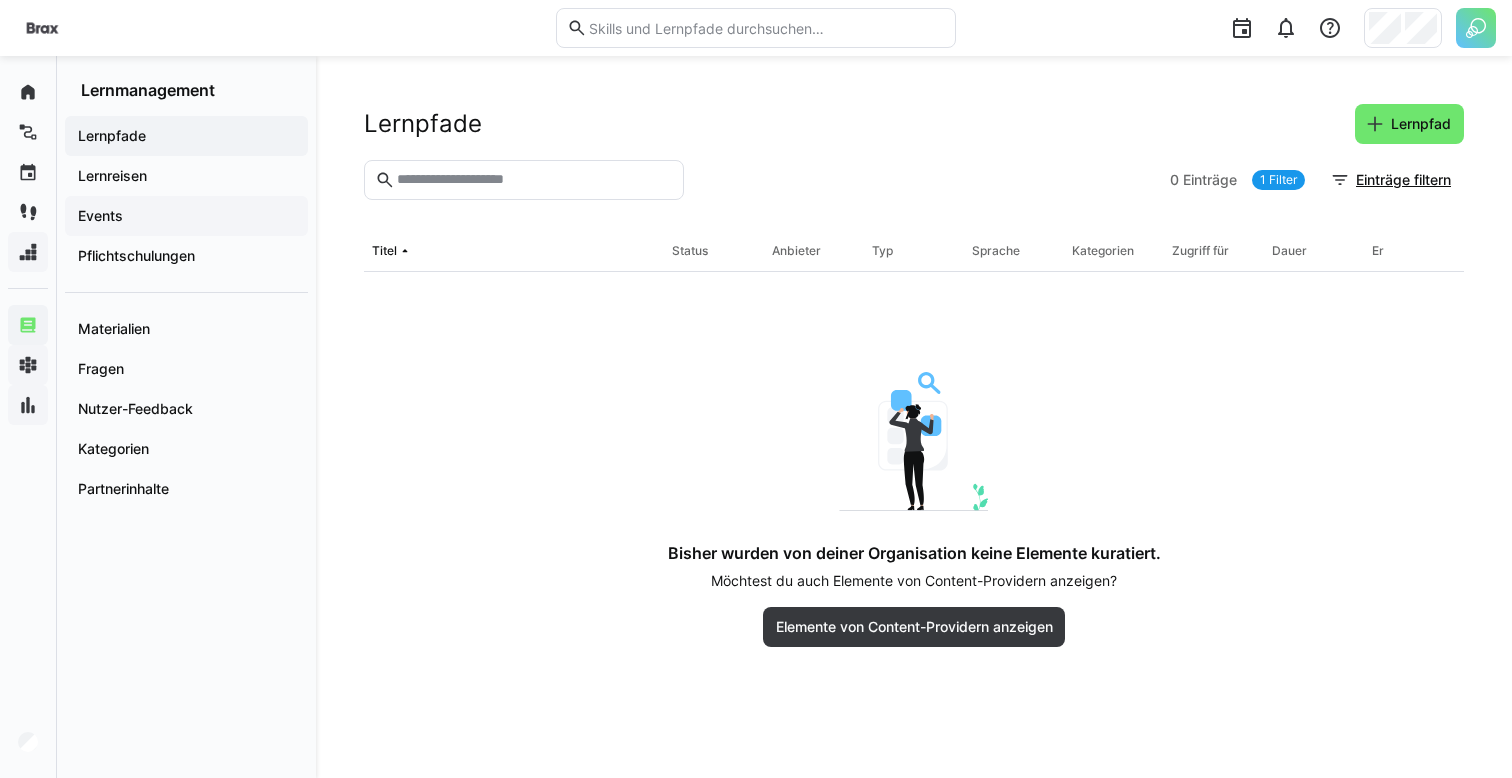 click on "Events" 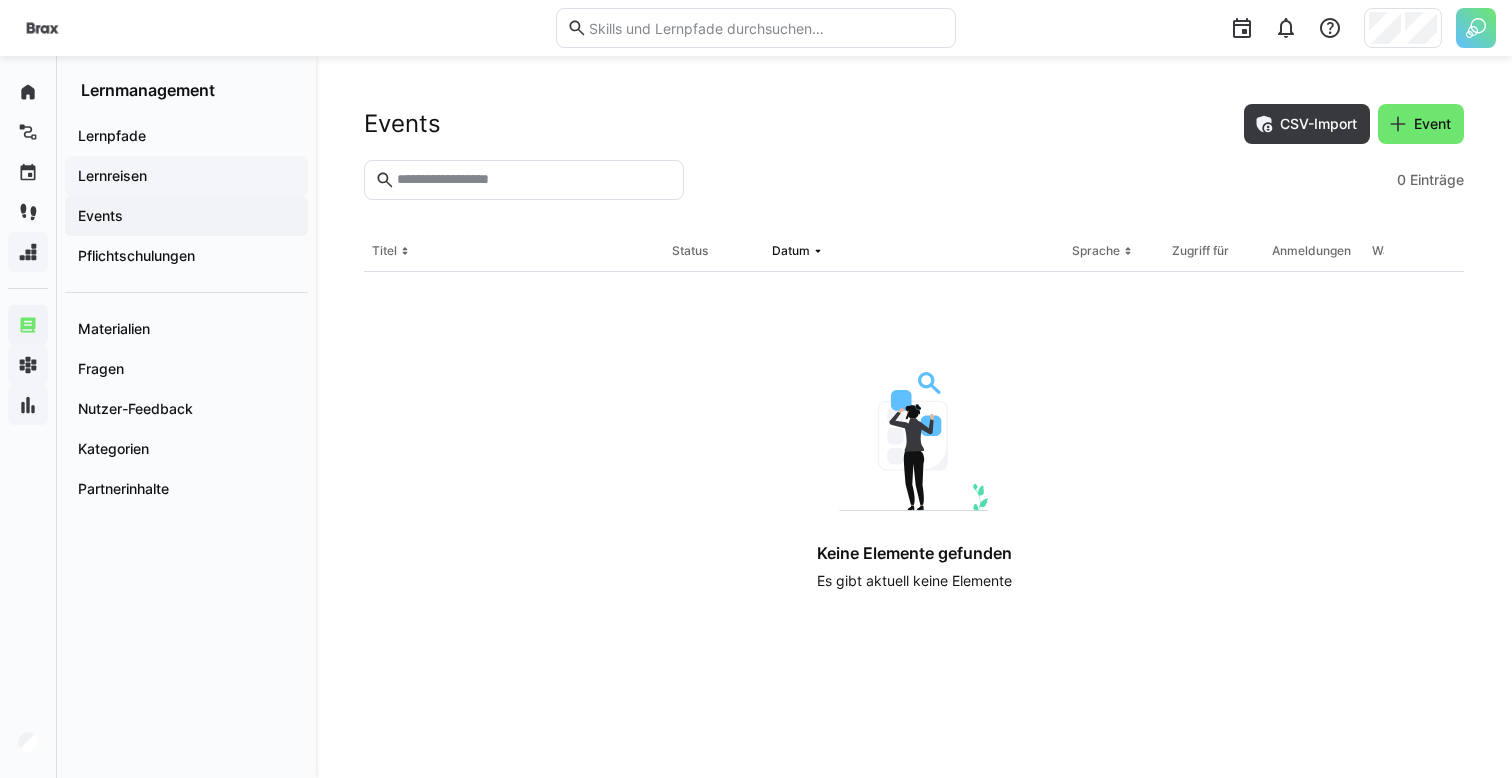 click on "Lernreisen" 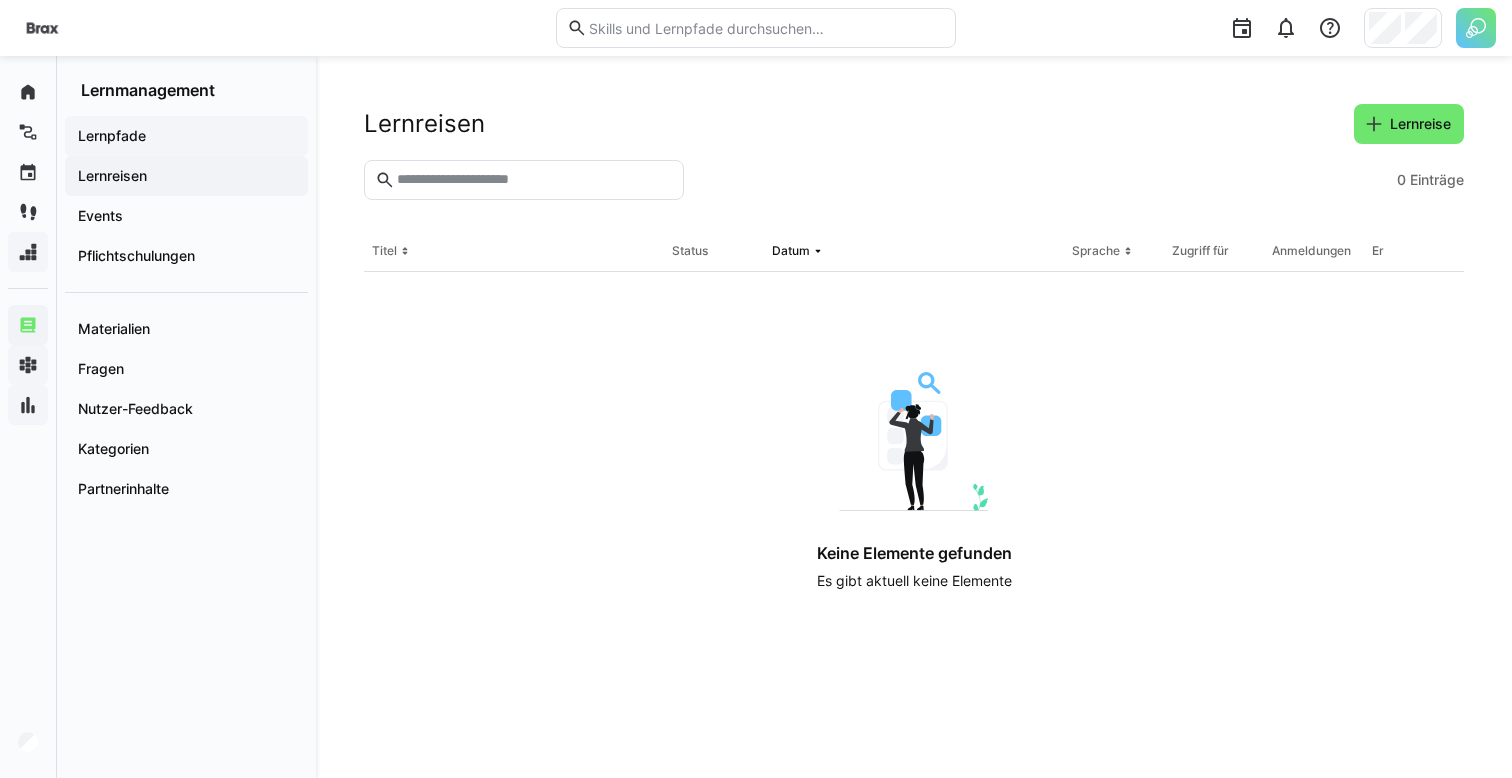 click on "Lernpfade" 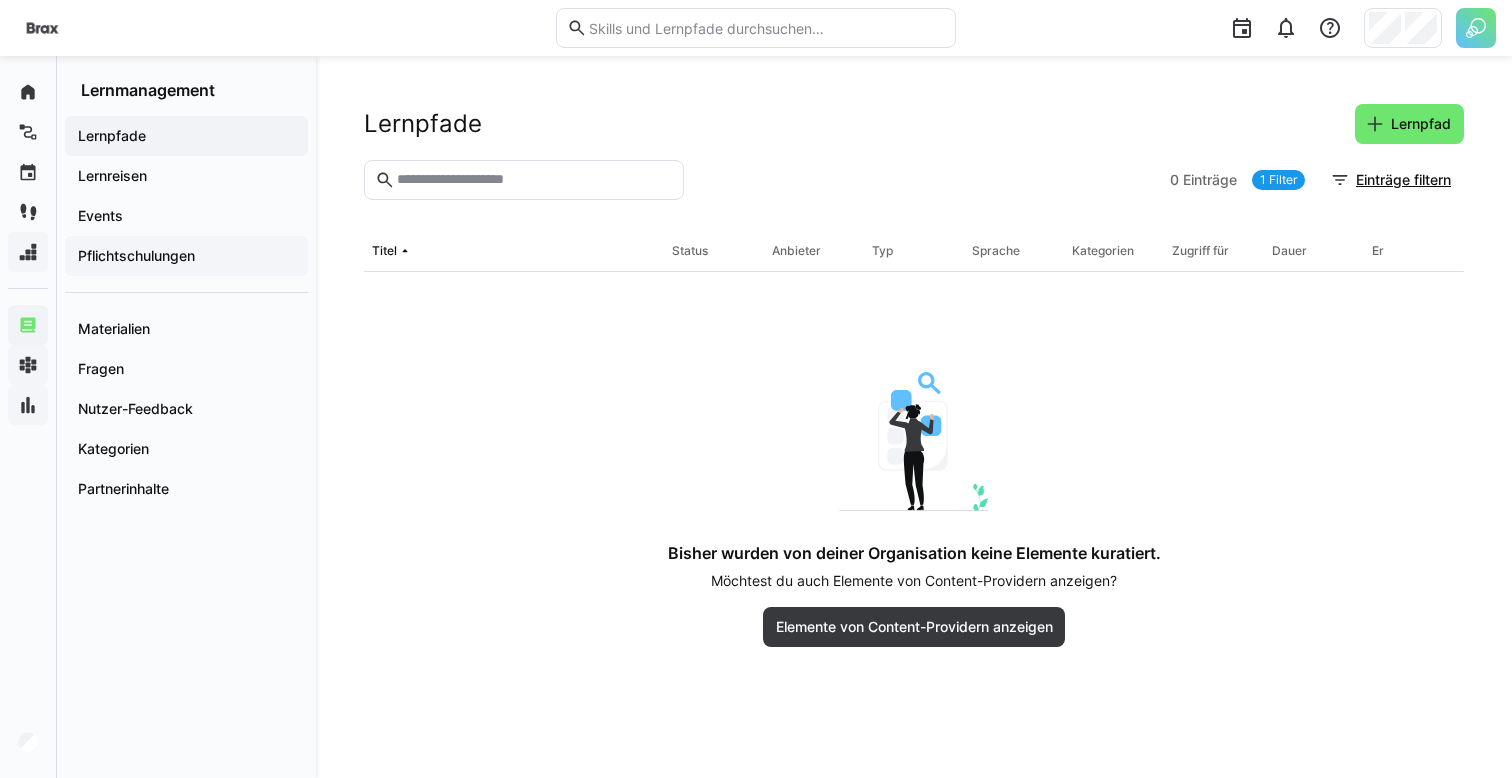 click on "Pflichtschulungen" 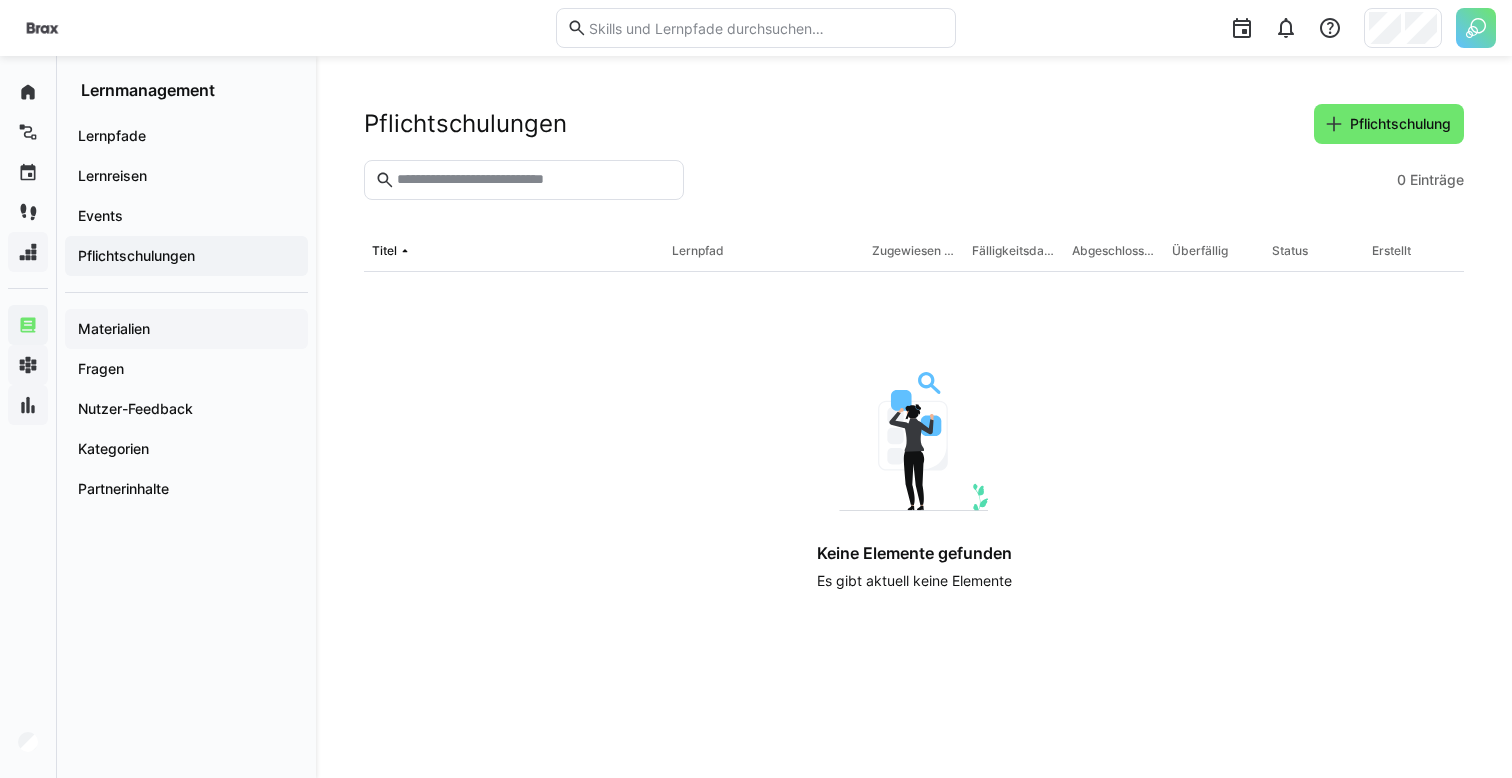click on "Materialien" 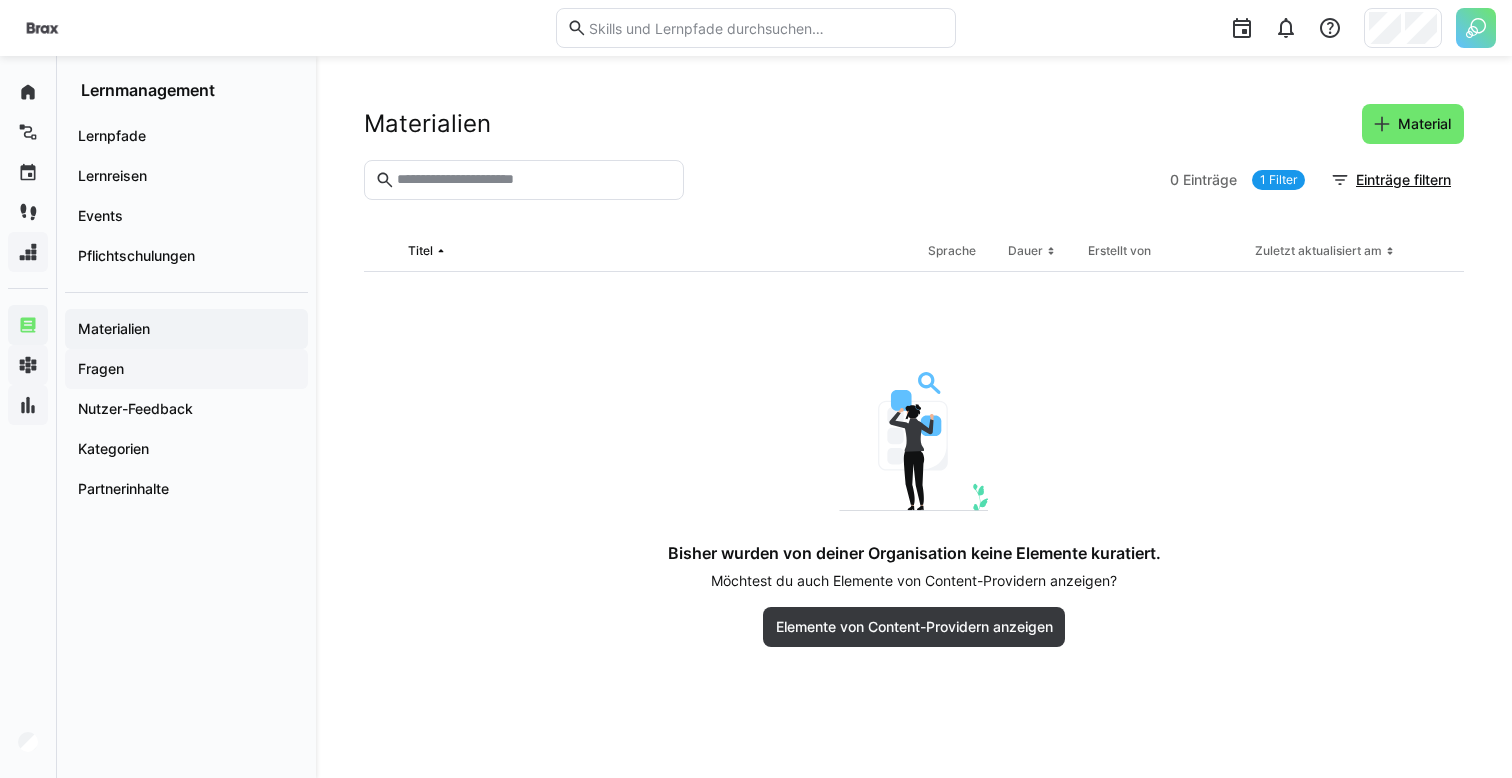 click on "Fragen" 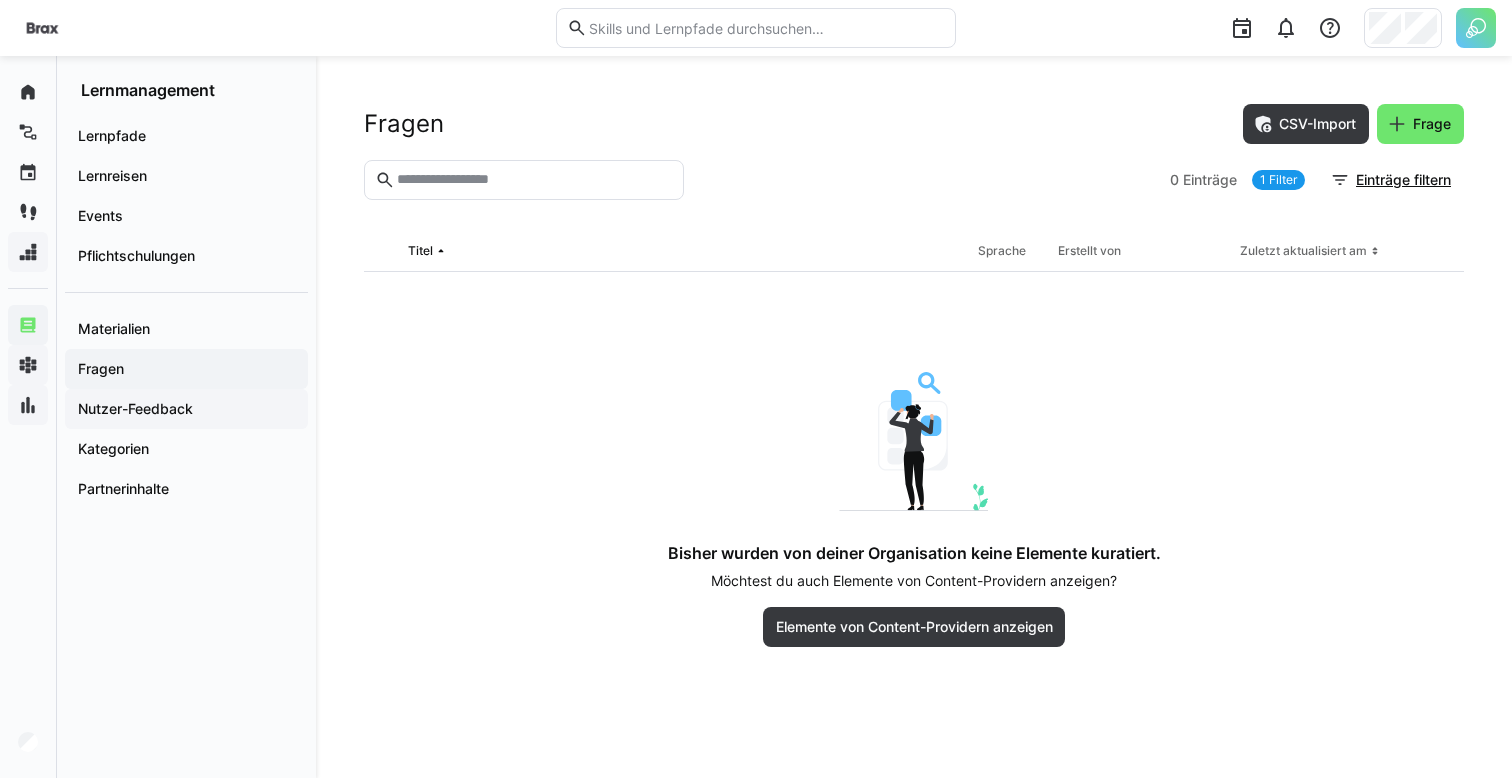 click on "Nutzer-Feedback" 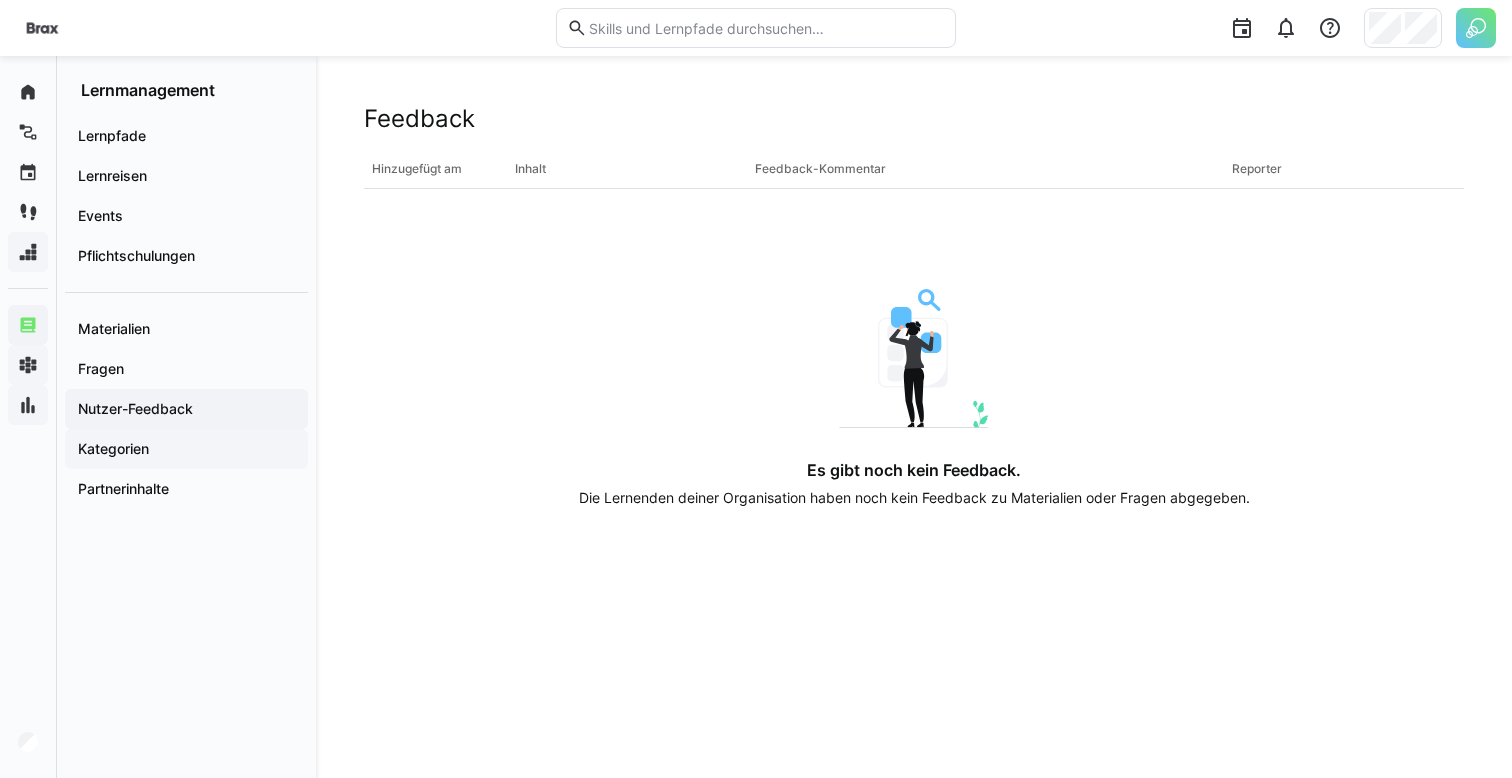 click on "Kategorien" 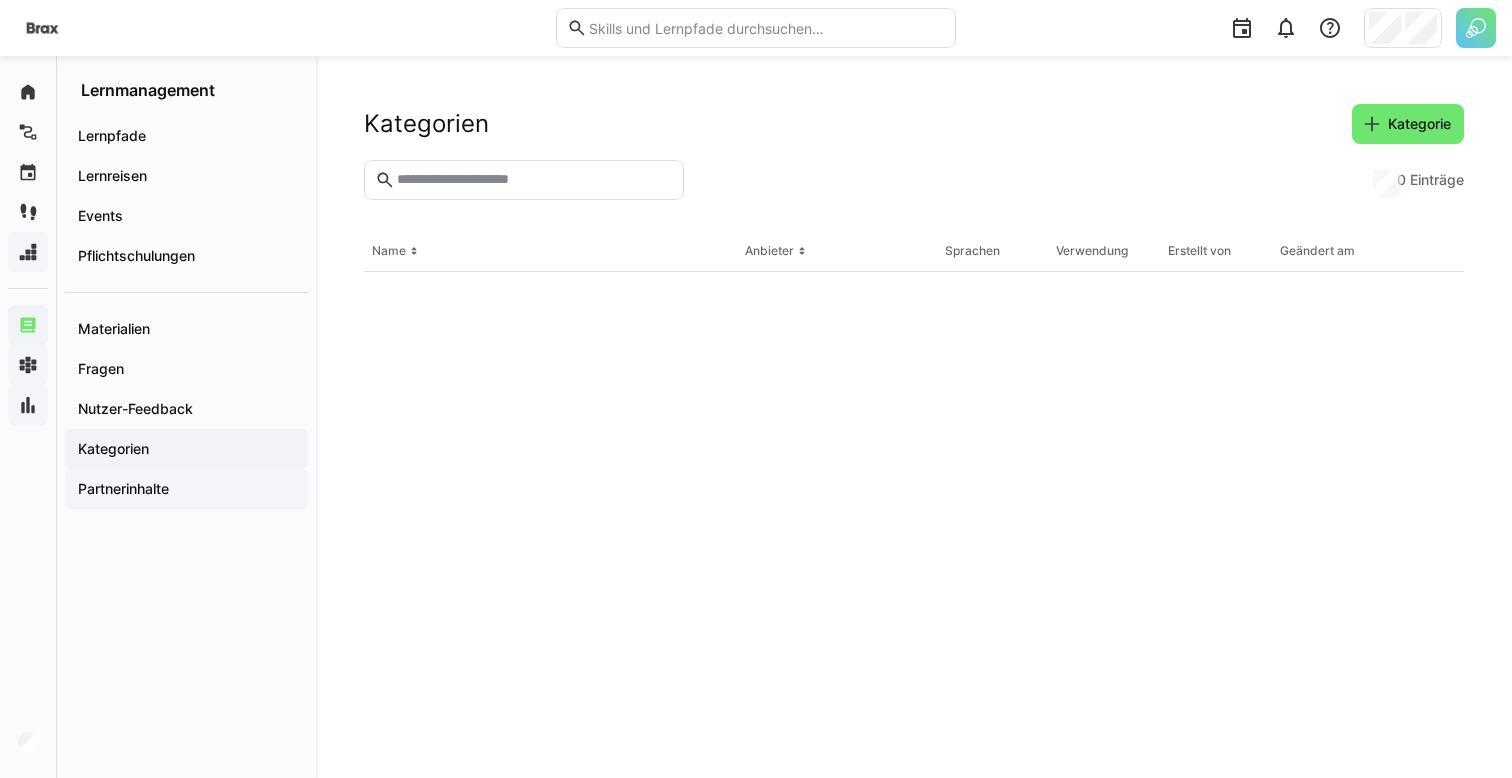 click on "Partnerinhalte" 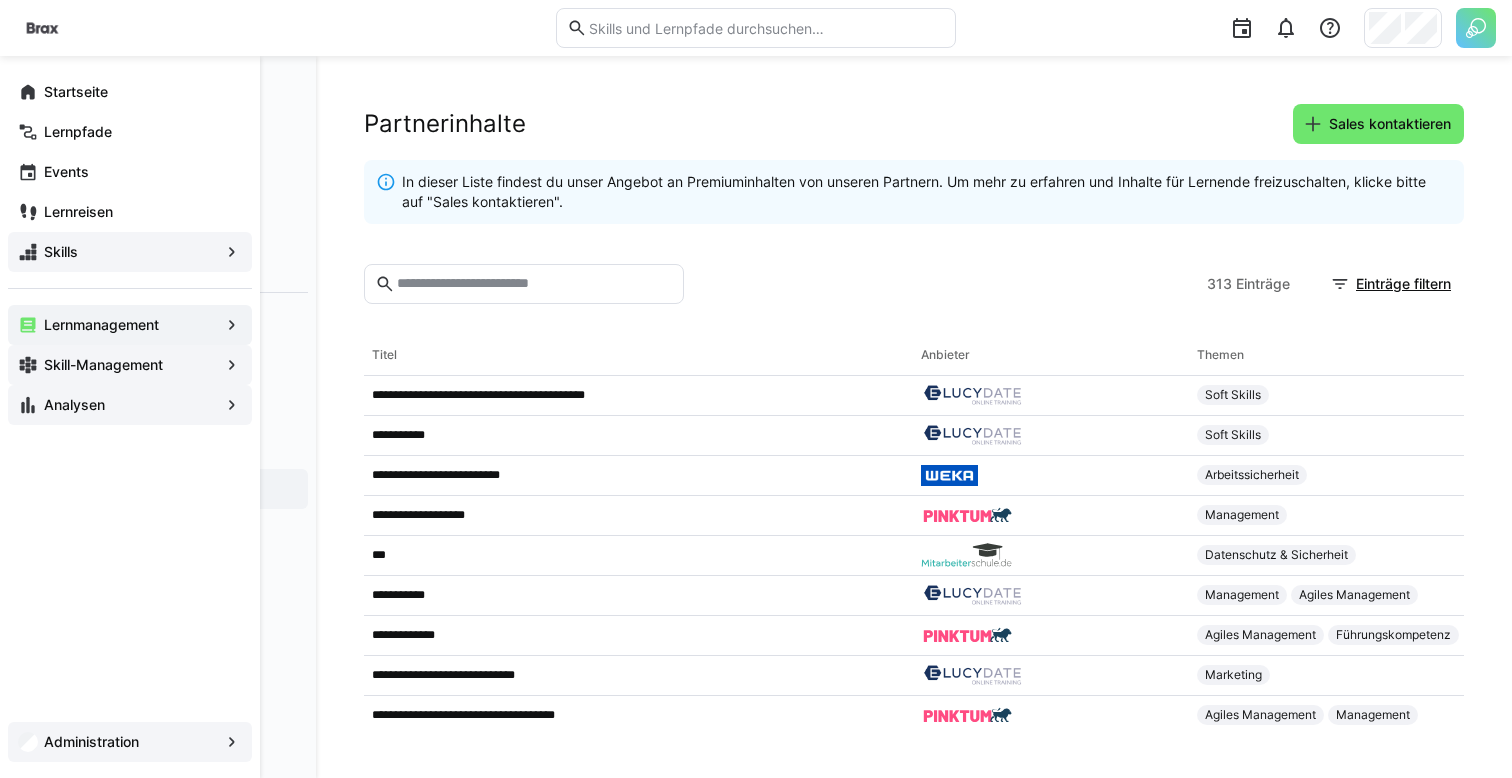 click on "Administration" 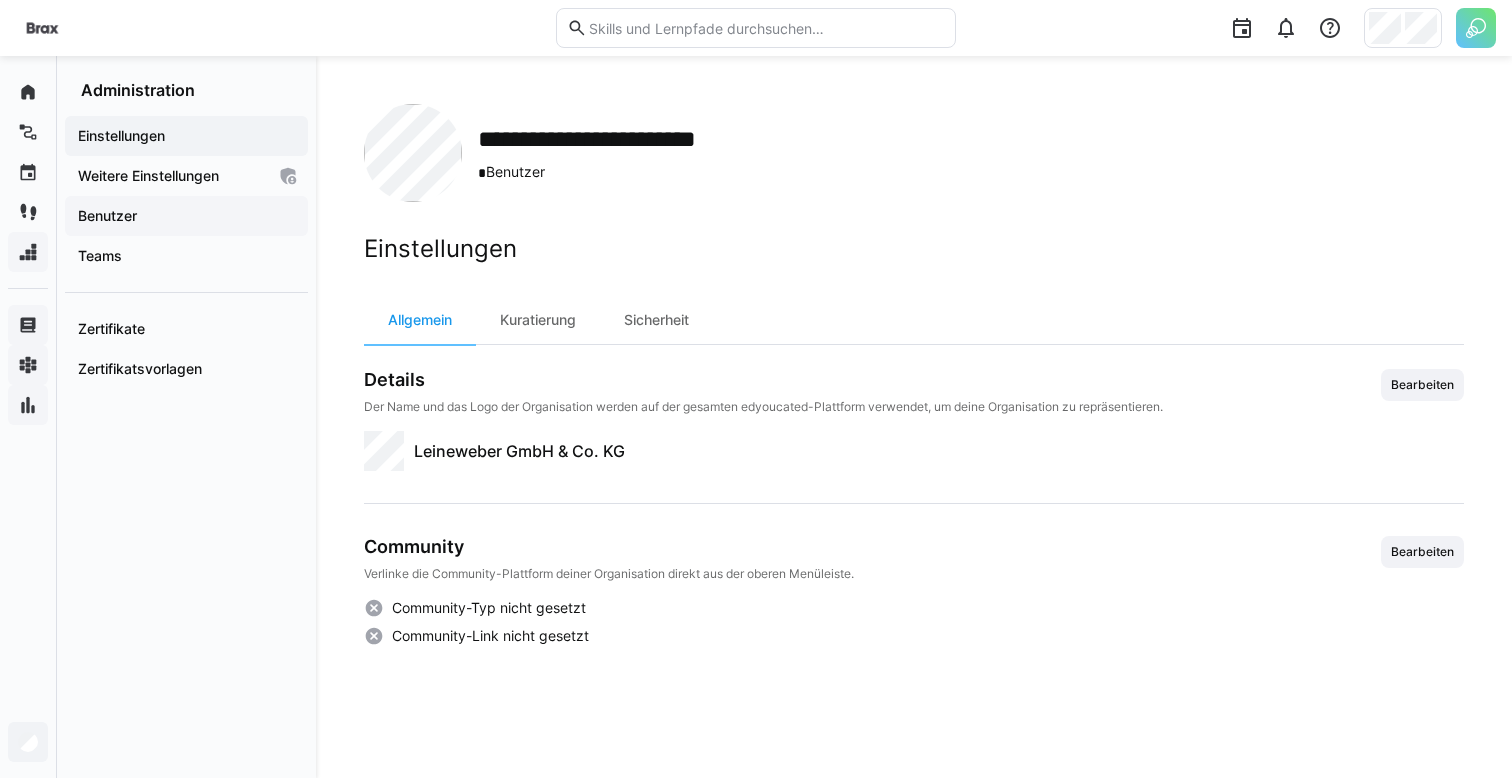 click on "Benutzer" 